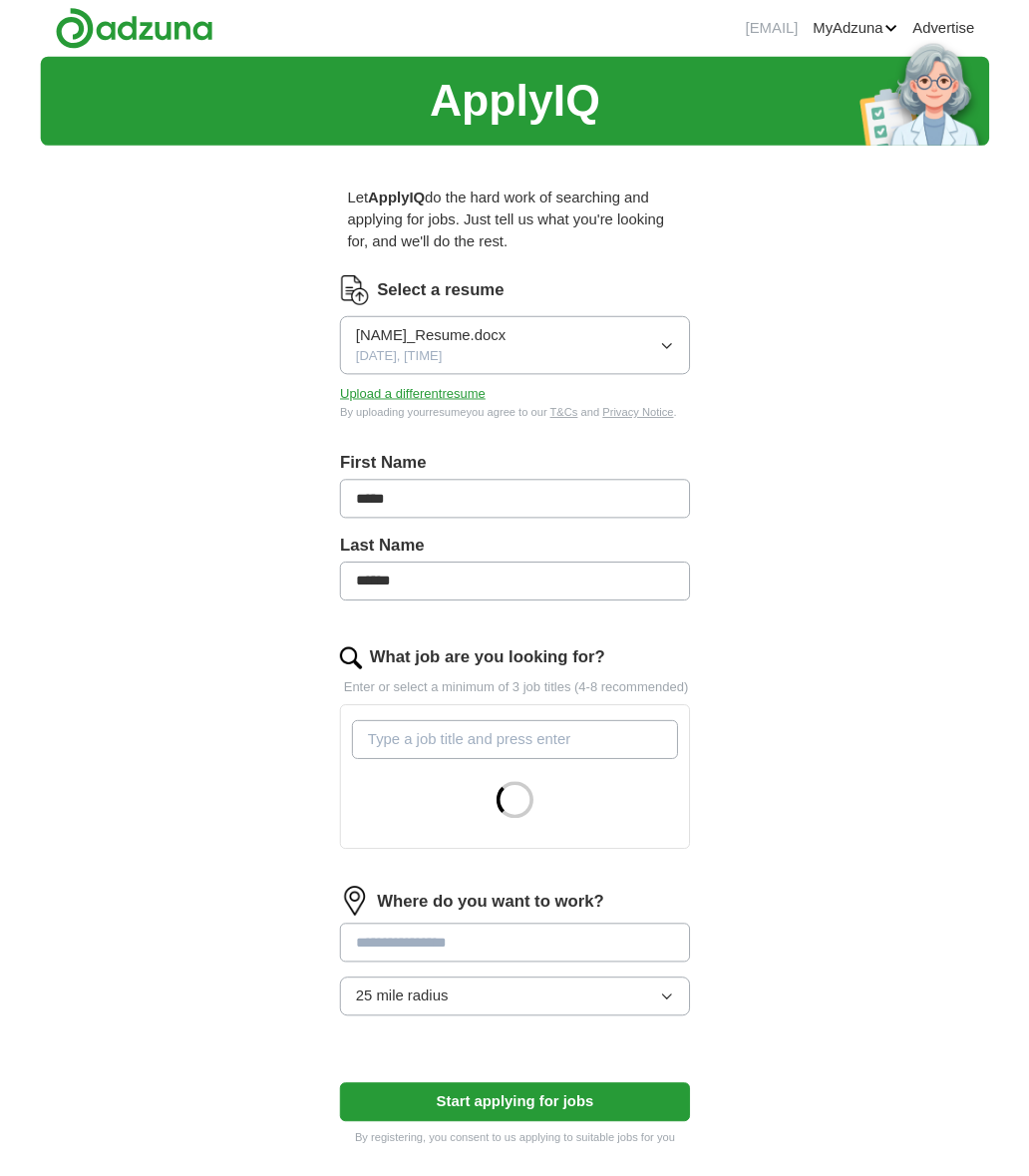 scroll, scrollTop: 0, scrollLeft: 0, axis: both 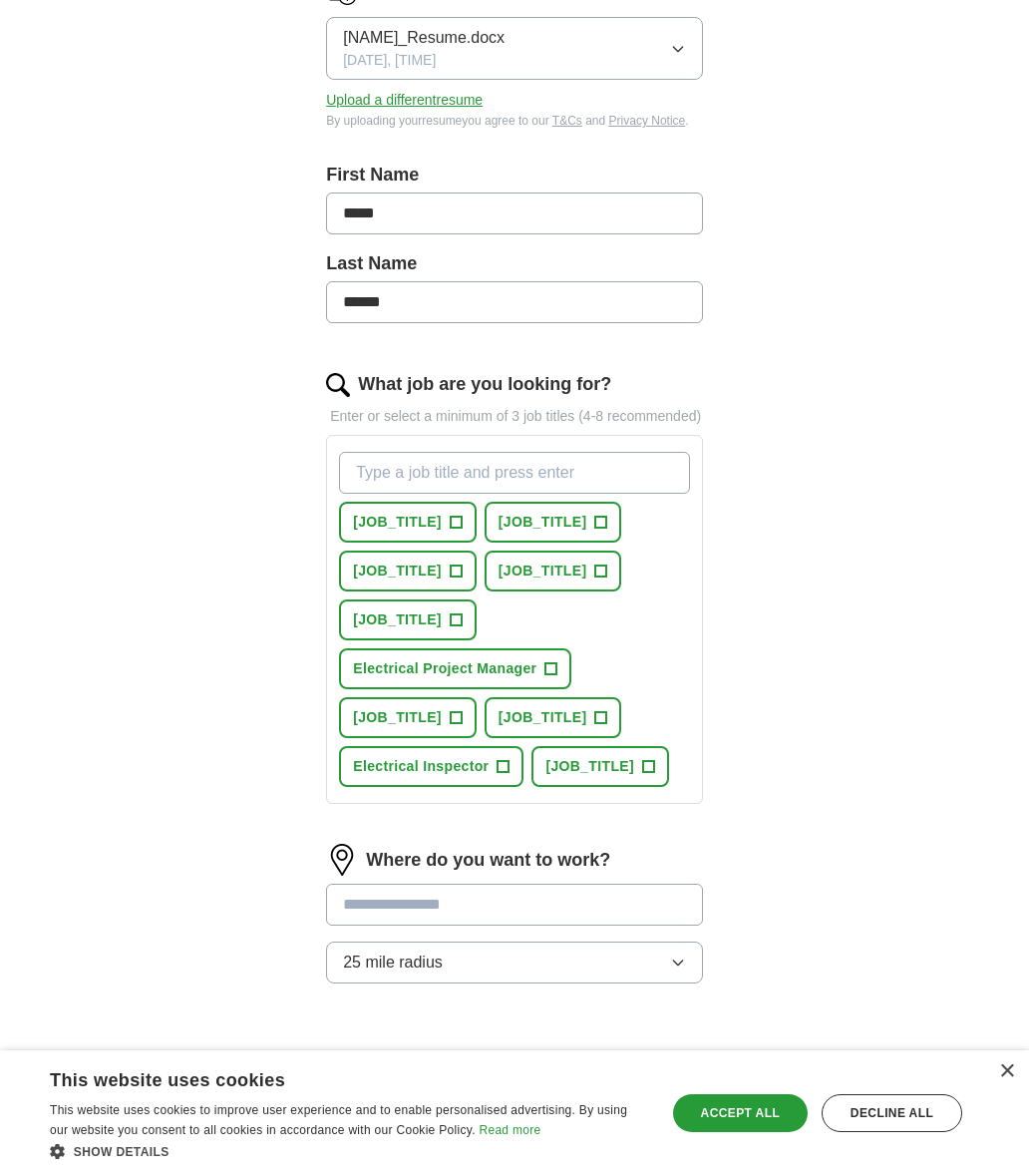 click on "+" at bounding box center (456, 523) 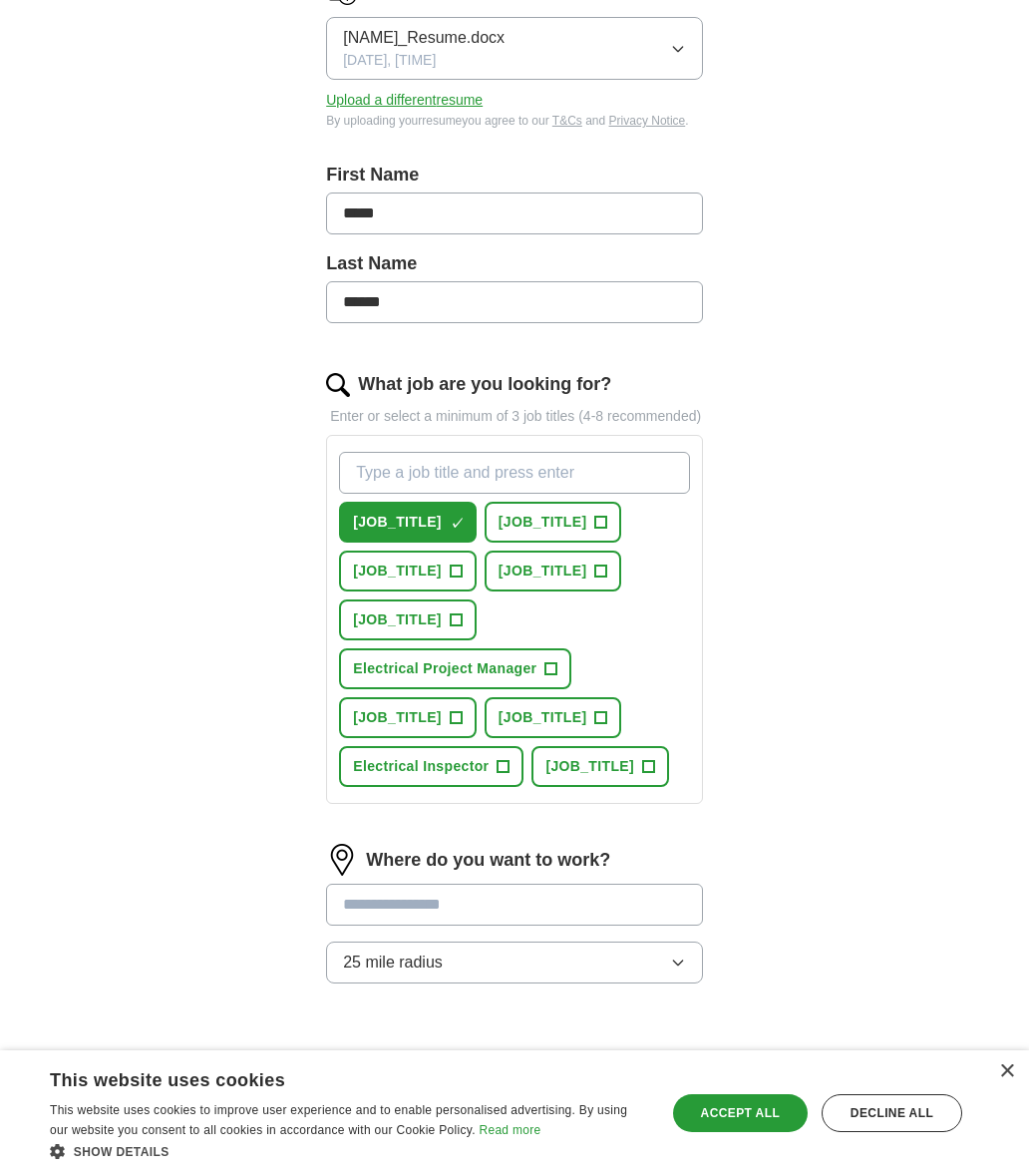 click on "[JOB_TITLE] +" at bounding box center [408, 571] 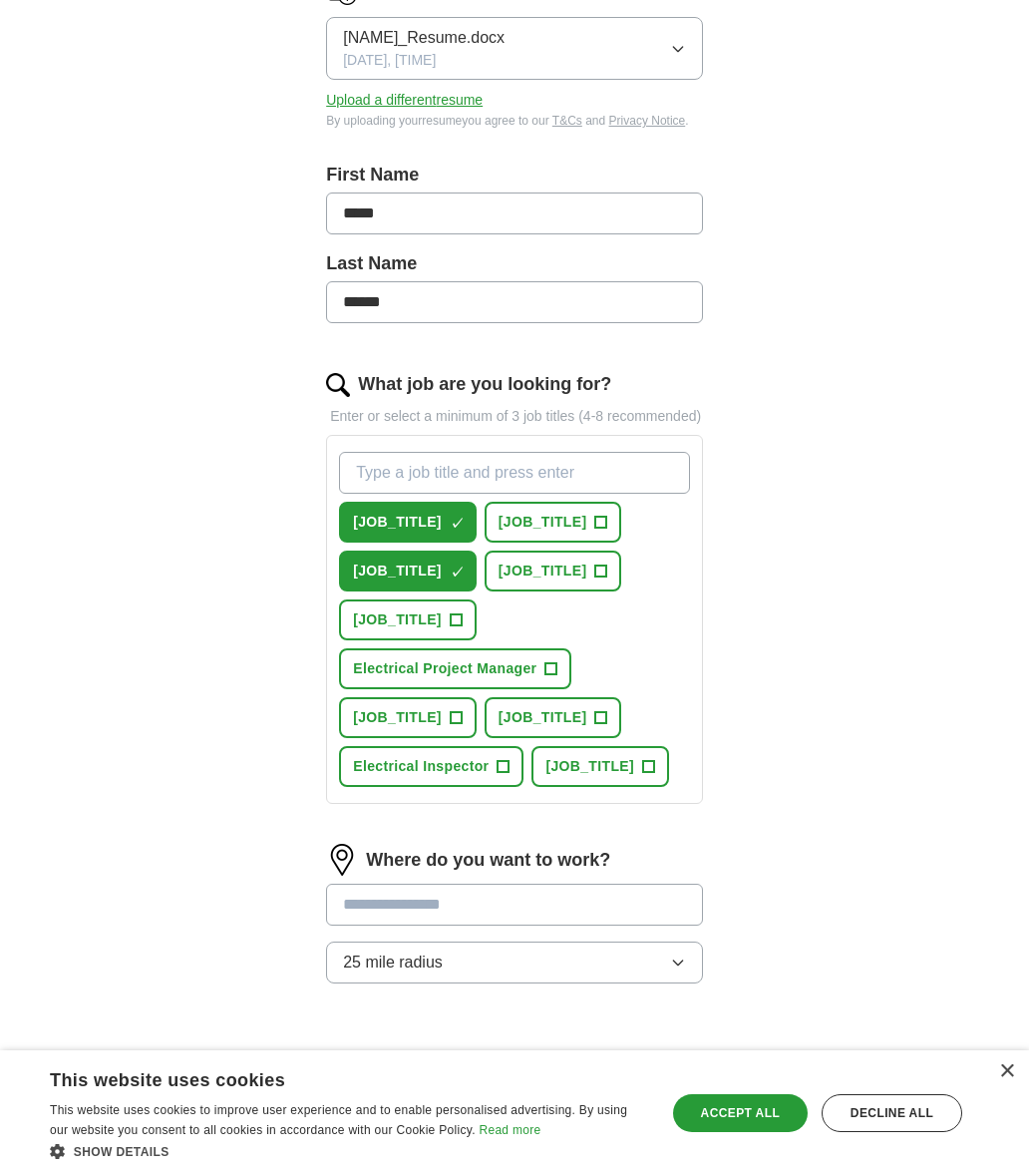 click on "[JOB_TITLE] +" at bounding box center [553, 571] 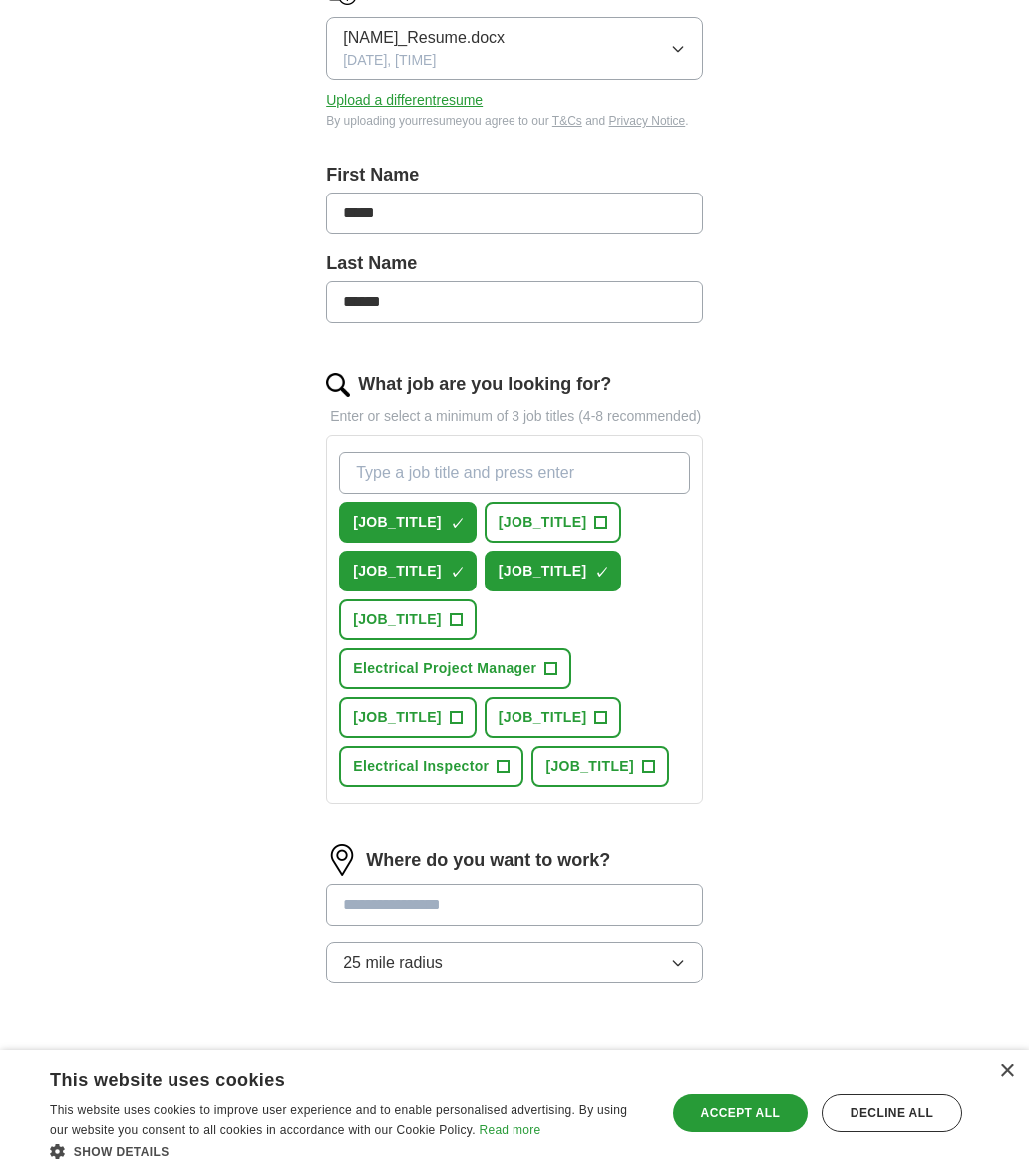 click on "+" at bounding box center [456, 620] 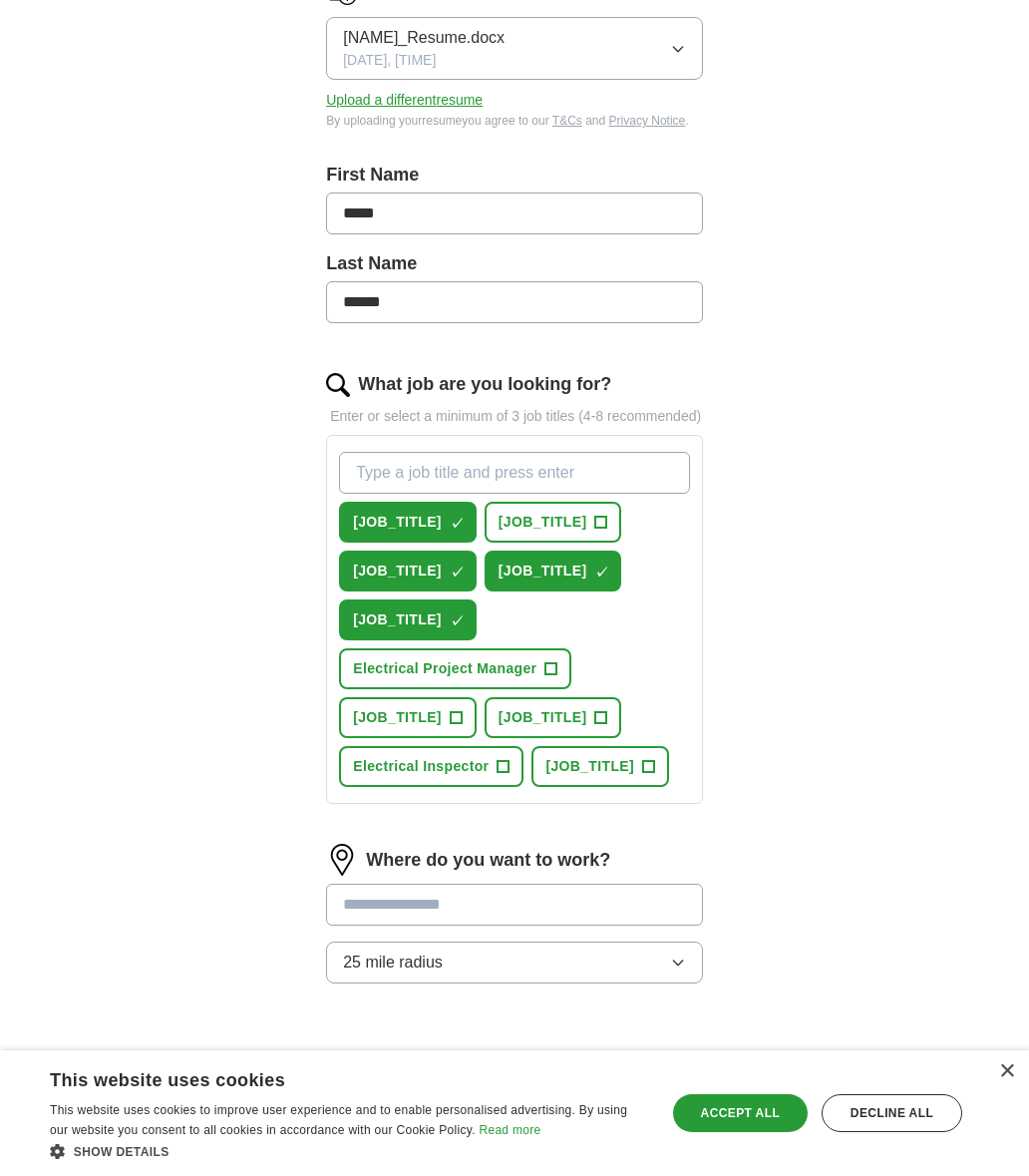 click on "[JOB_TITLE] +" at bounding box center (553, 717) 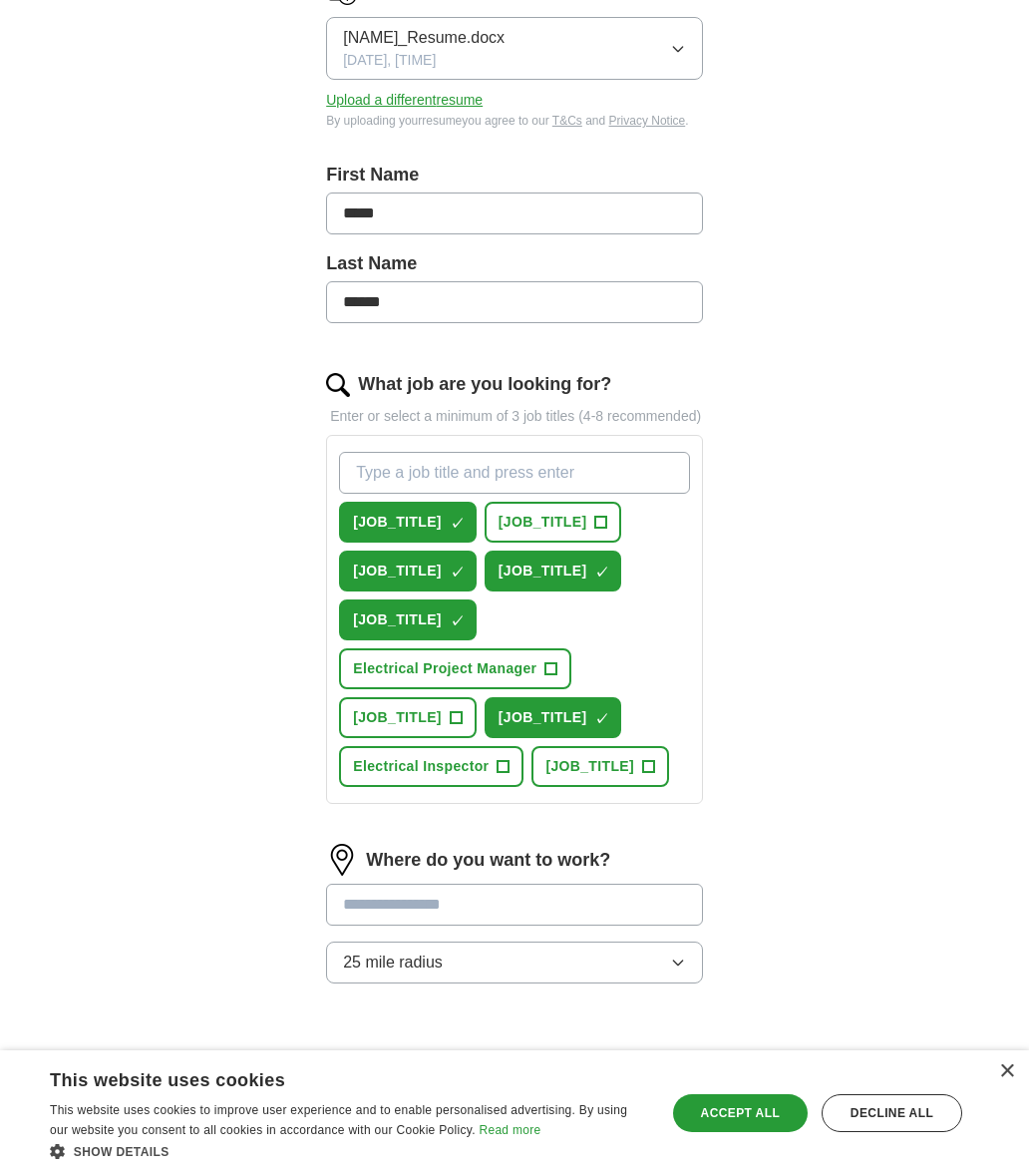 click at bounding box center (514, 905) 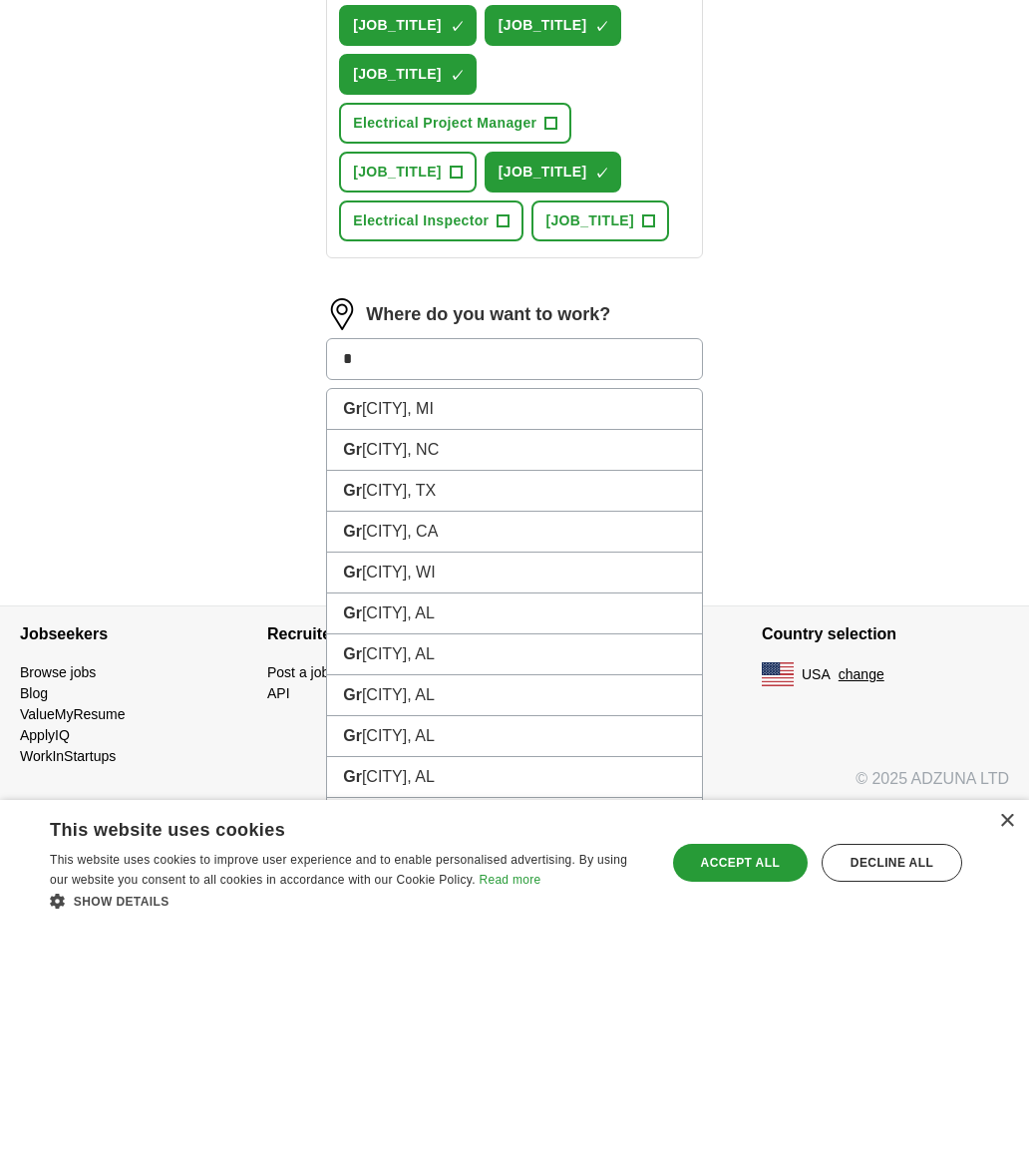 scroll, scrollTop: 465, scrollLeft: 0, axis: vertical 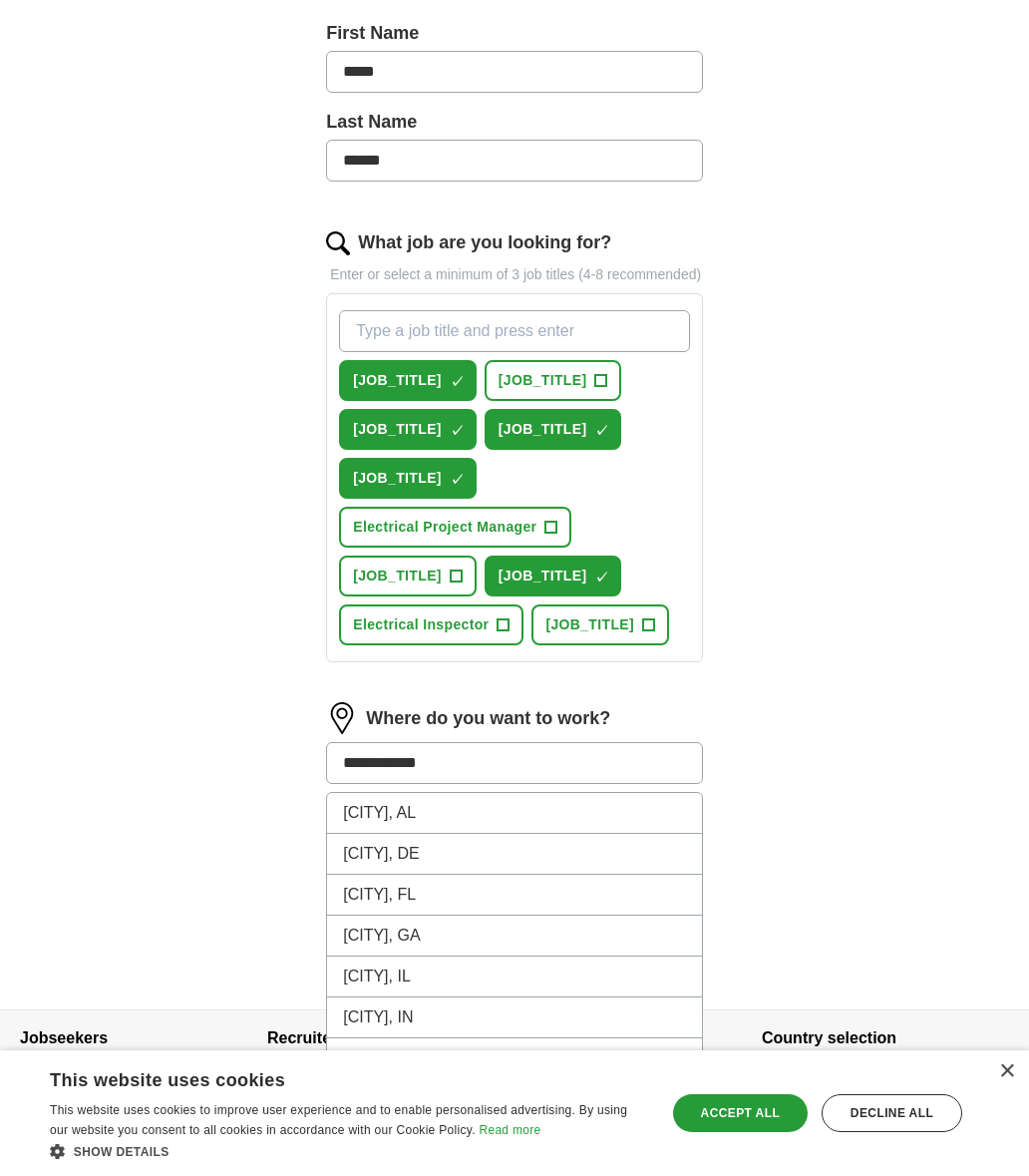 type on "**********" 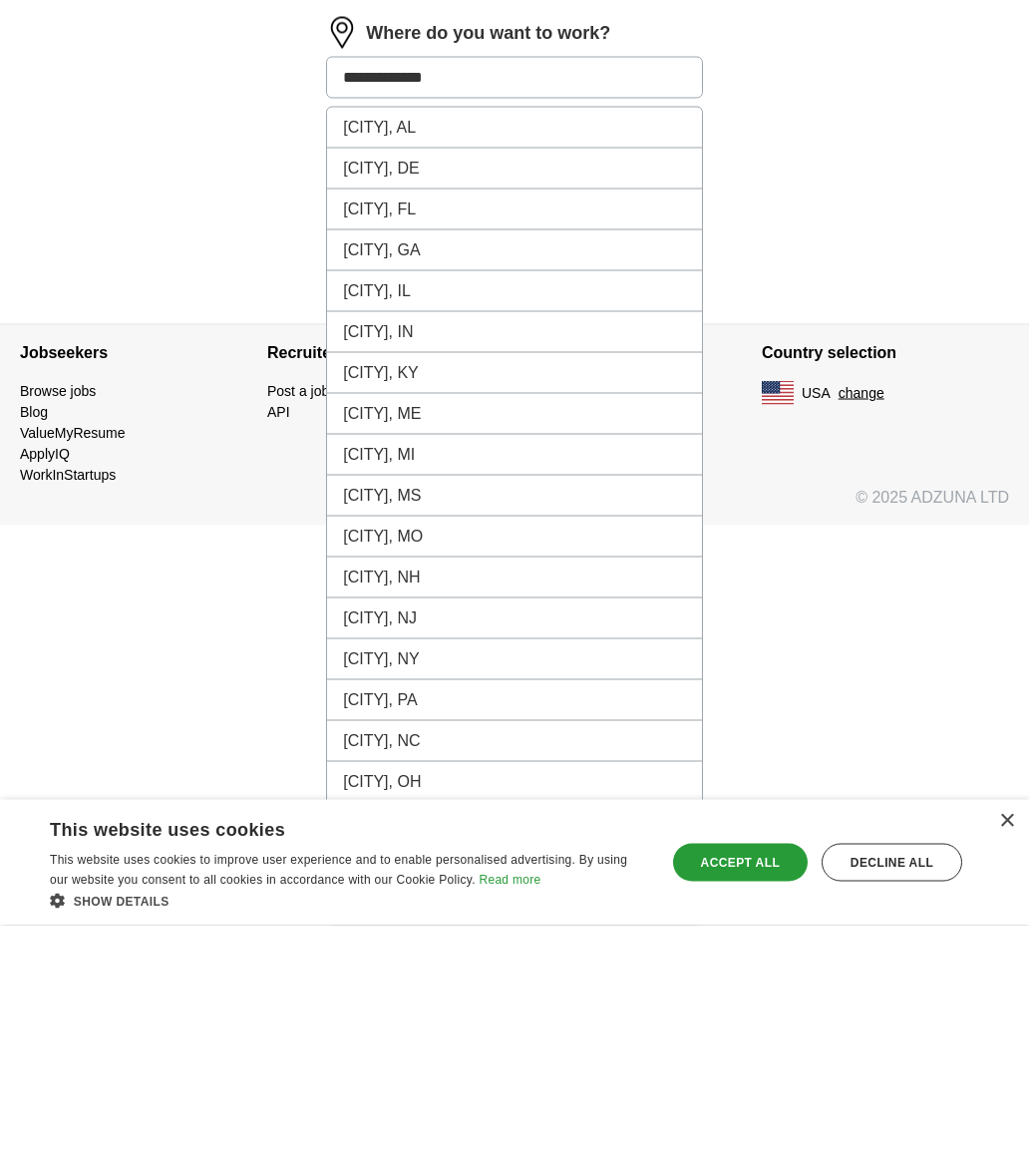 scroll, scrollTop: 1018, scrollLeft: 0, axis: vertical 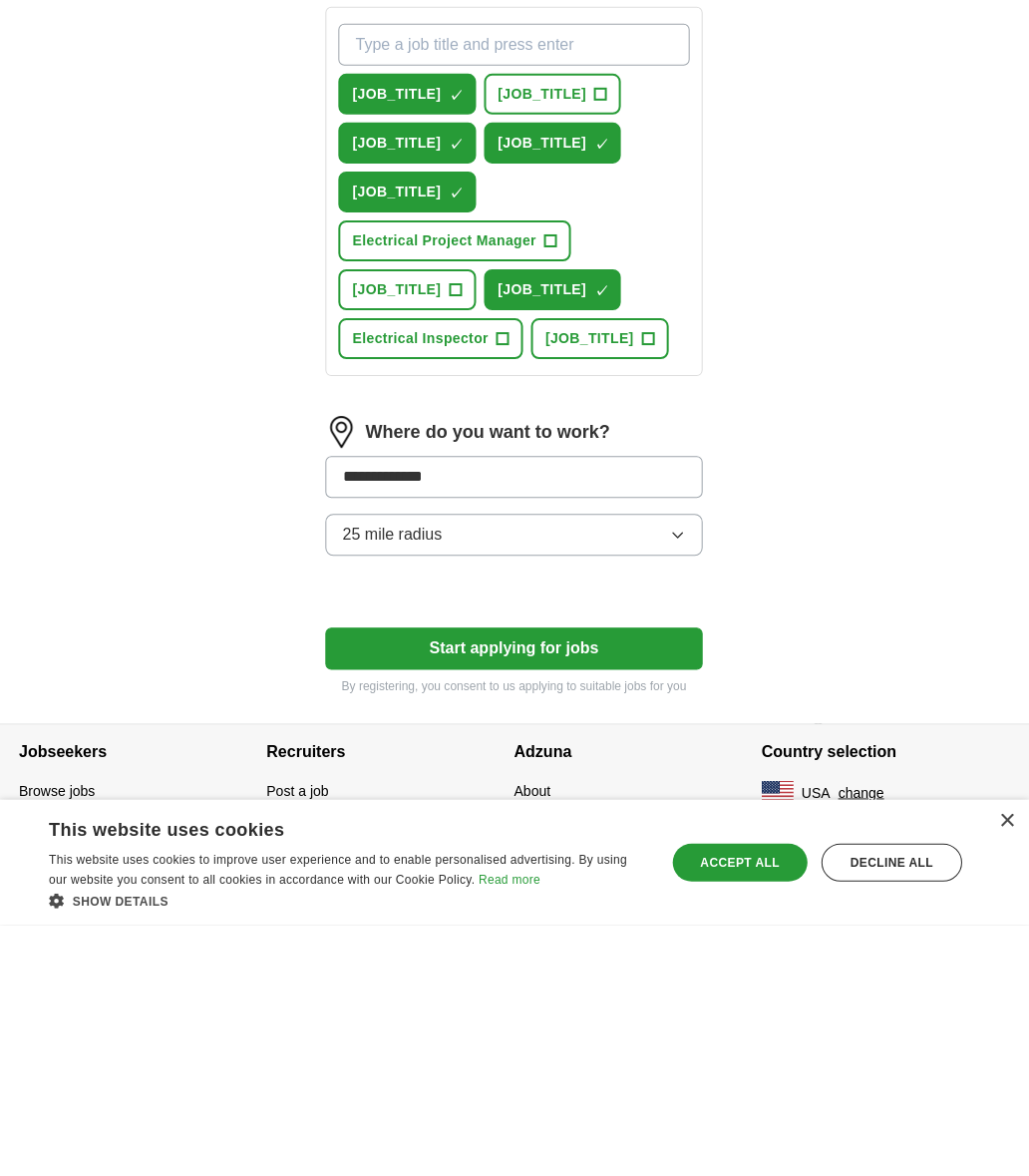 click on "[CITY], [STATE]
MyAdzuna
Alerts
Favorites
Resumes
ApplyIQ
Preferences
Posted jobs
Logout
Advertise
ApplyIQ Let  ApplyIQ  do the hard work of searching and applying for jobs. Just tell us what you're looking for, and we'll do the rest. Select a resume [NAME]_Resume.docx [DATE], [TIME] Upload a different  resume By uploading your  resume  you agree to our   T&Cs   and   Privacy Notice . First Name ***** Last Name ****** What job are you looking for? ✓ × + ✓ × ✓" at bounding box center [514, 338] 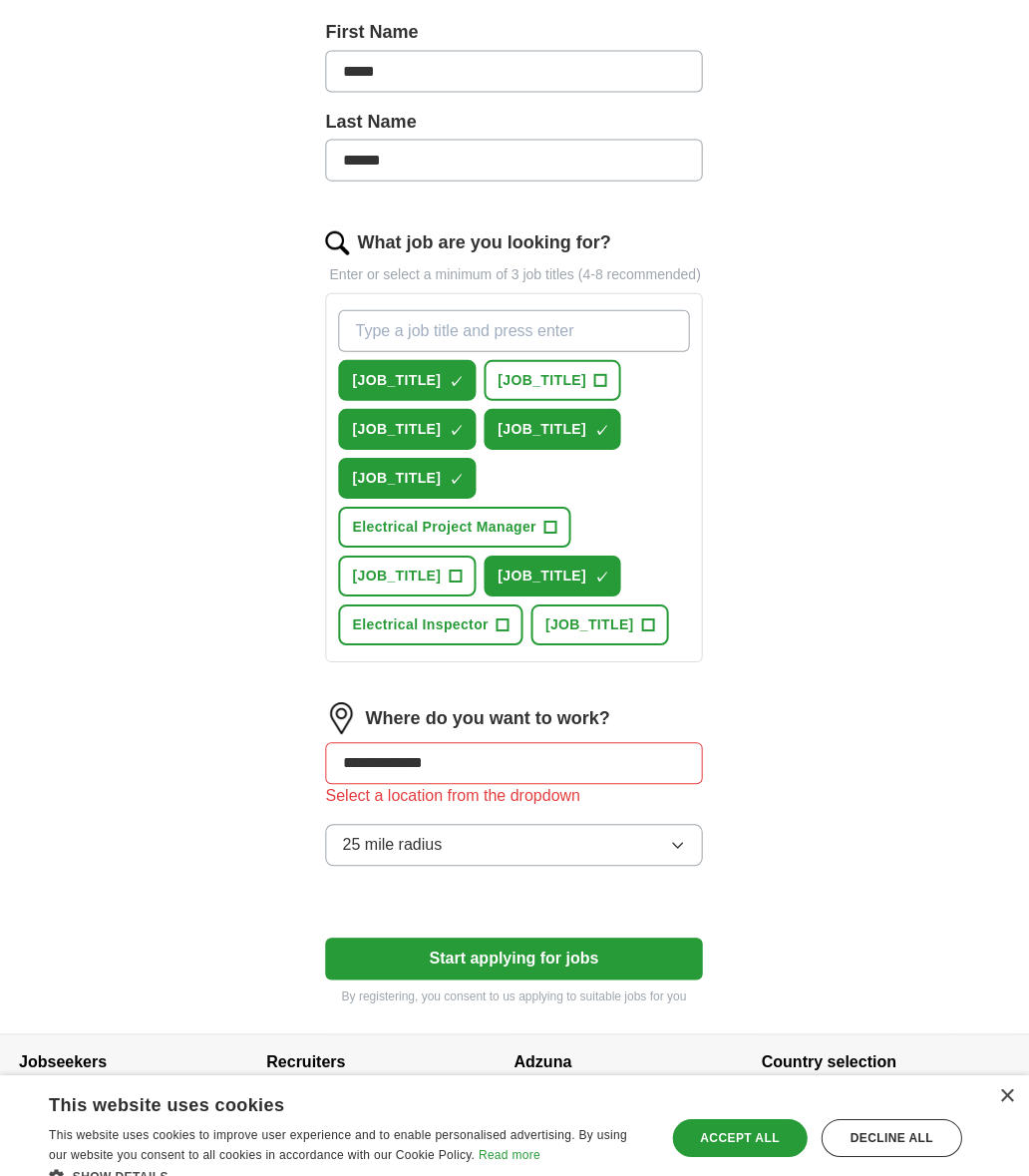 click on "**********" at bounding box center [514, 738] 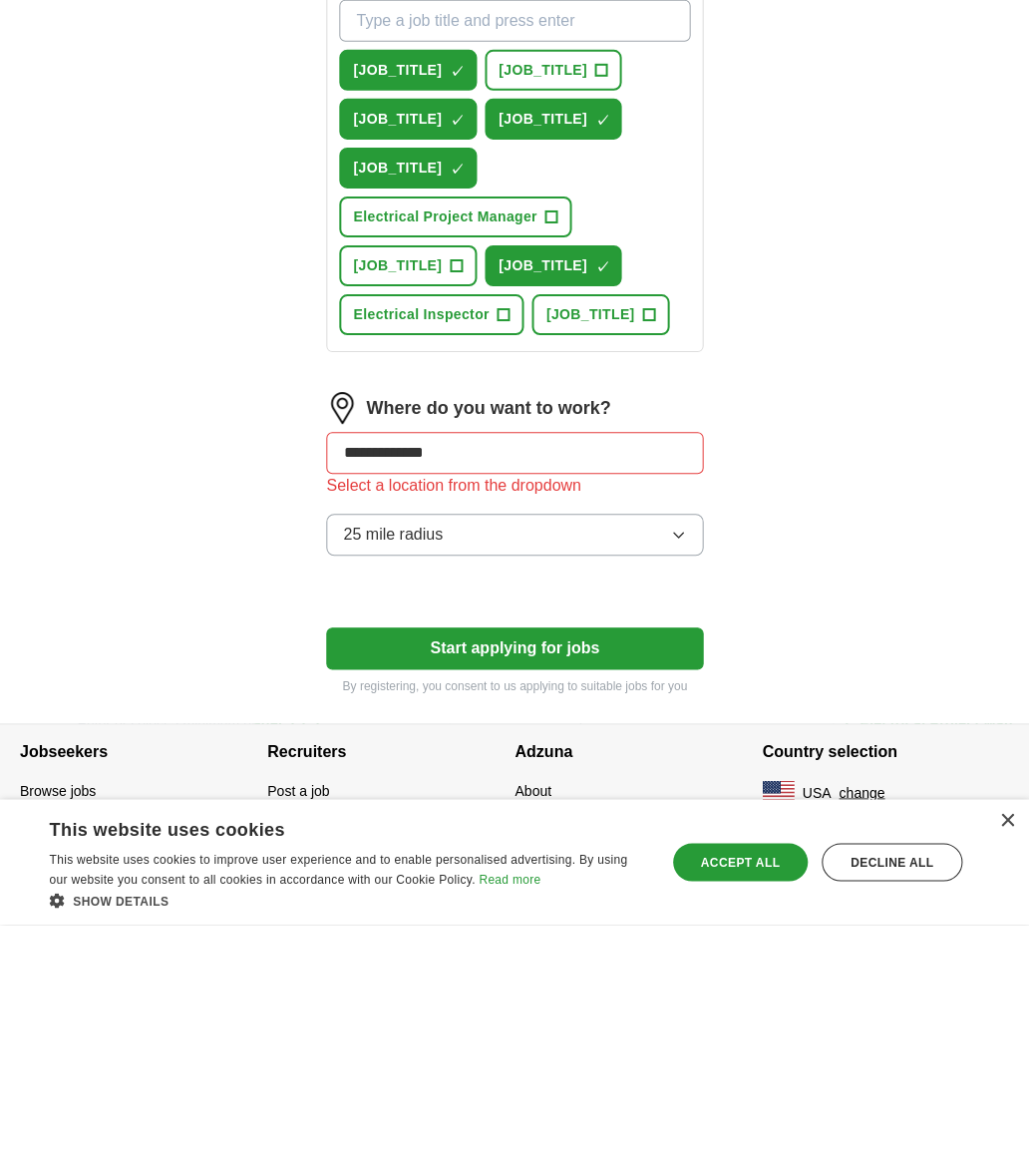 scroll, scrollTop: 490, scrollLeft: 0, axis: vertical 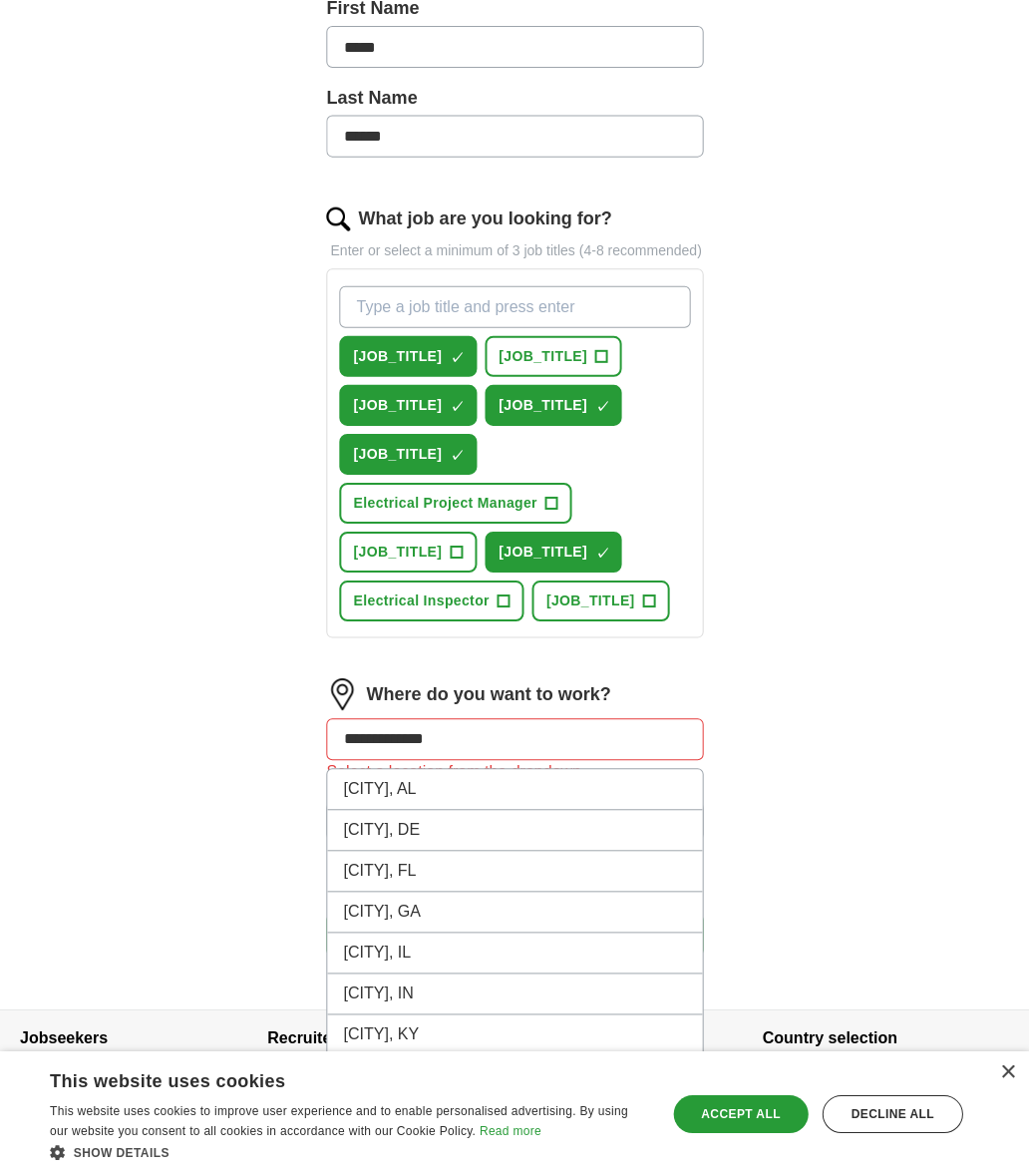click on "**********" at bounding box center [514, 738] 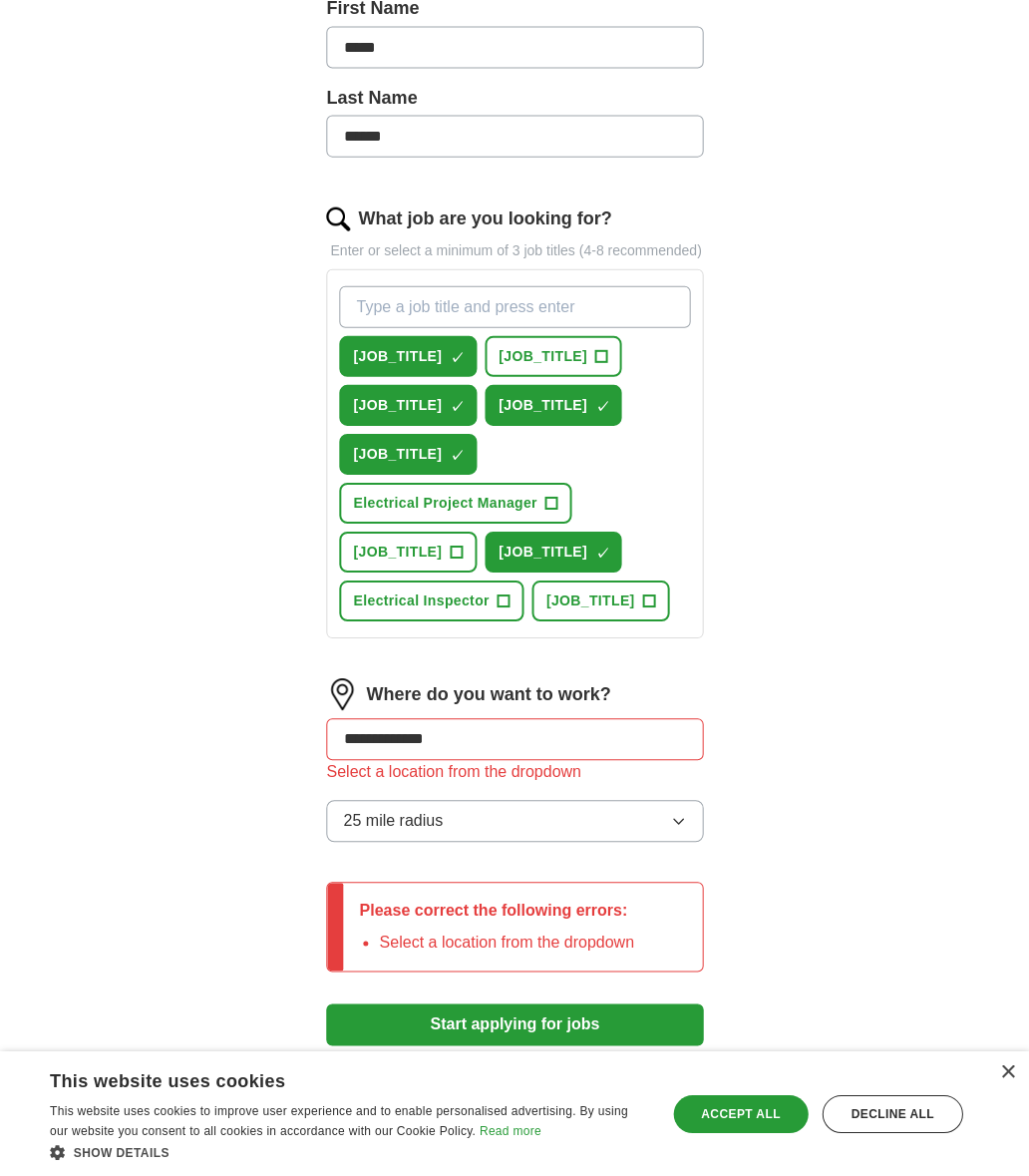scroll, scrollTop: 490, scrollLeft: 0, axis: vertical 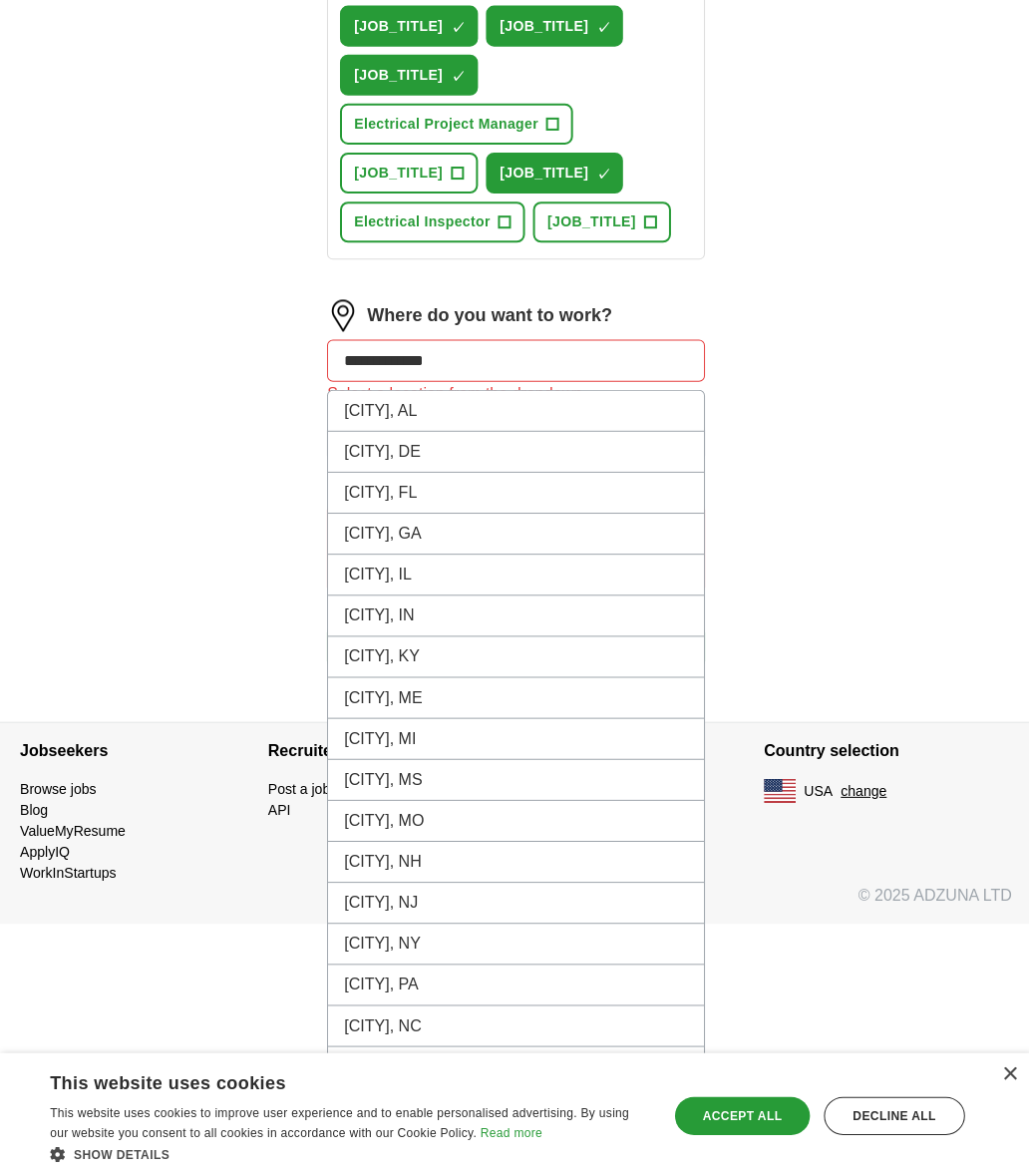 click on "[CITY], NC" at bounding box center [514, 1023] 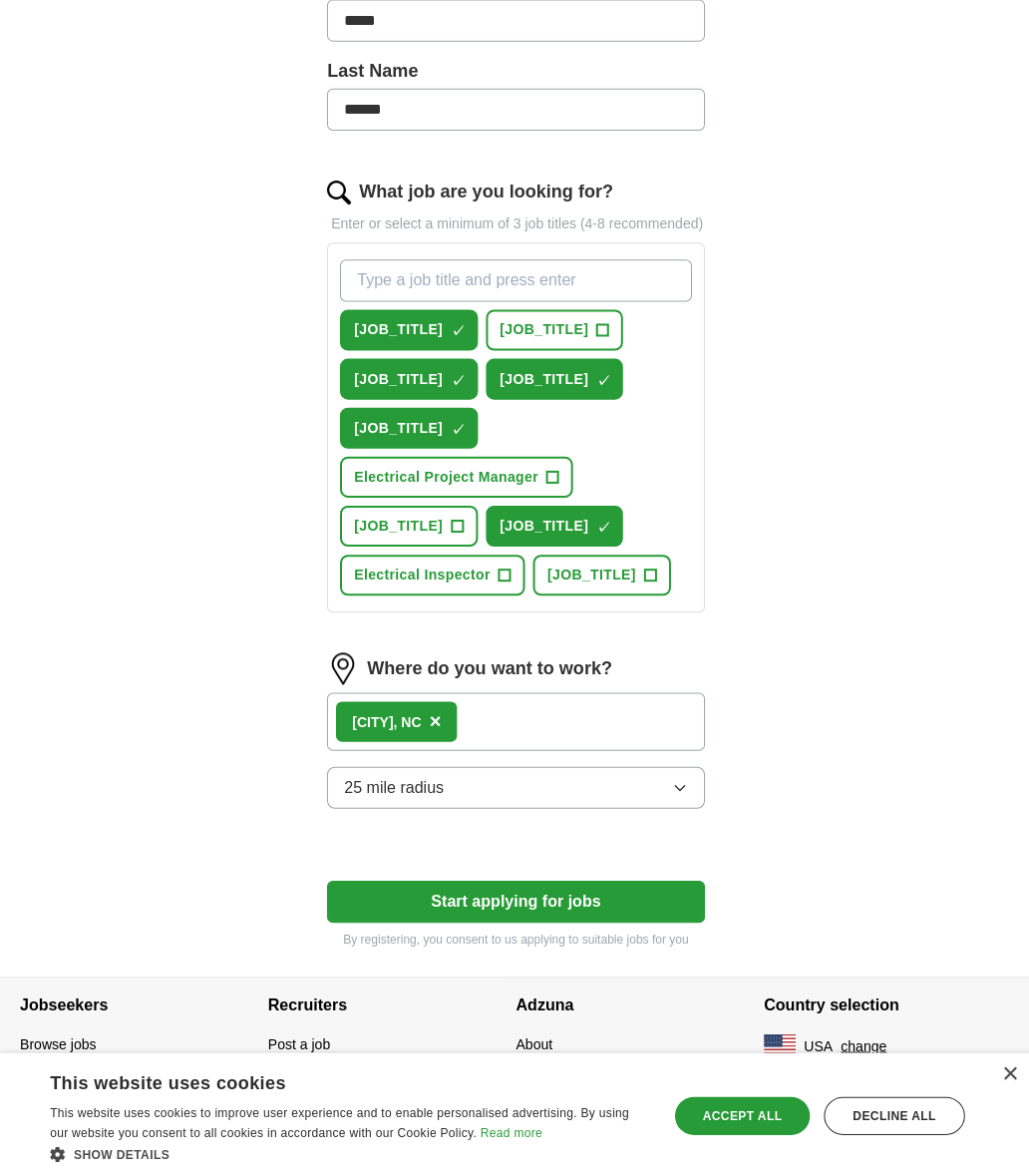 scroll, scrollTop: 484, scrollLeft: 0, axis: vertical 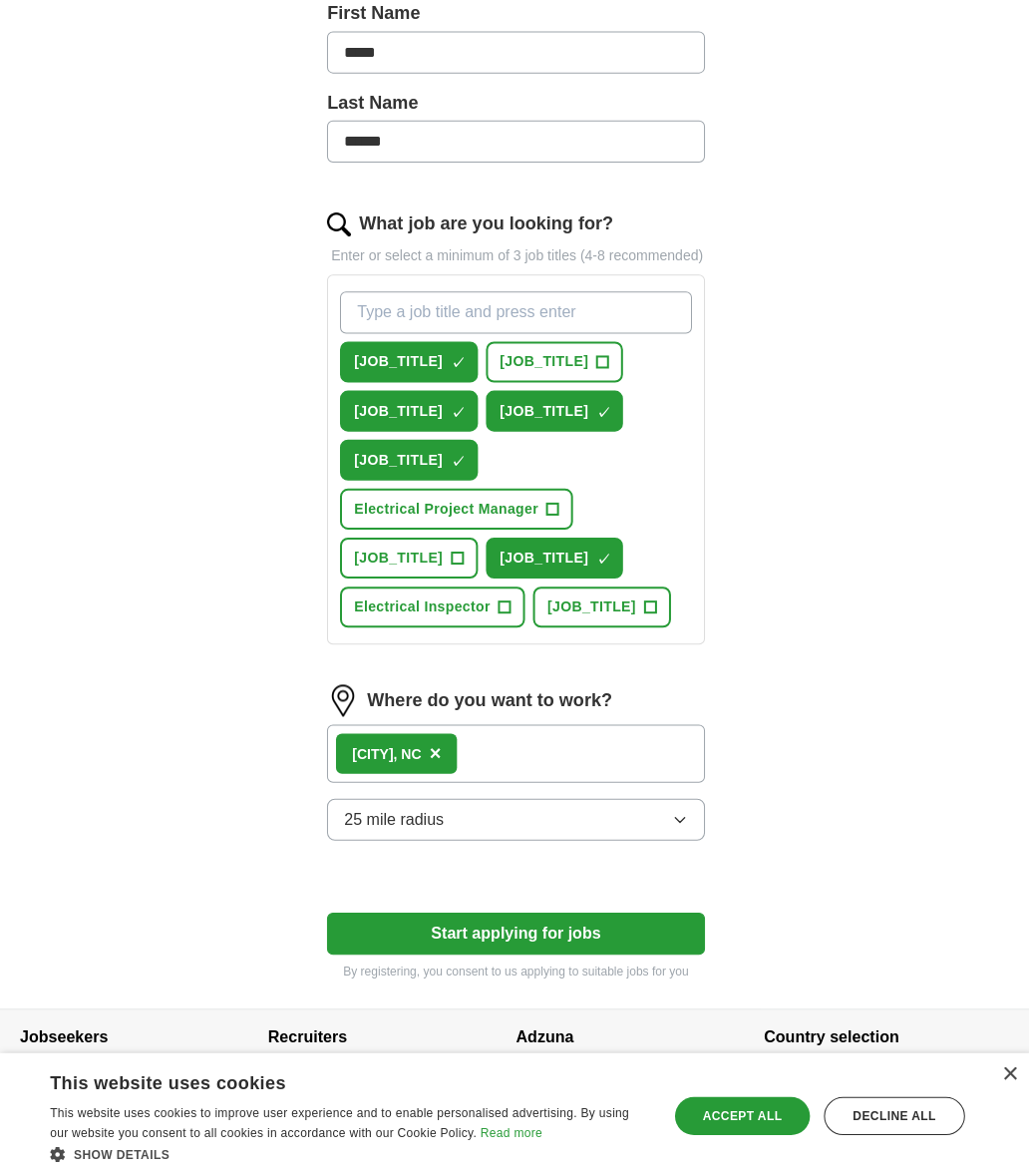 click on "×" at bounding box center [434, 751] 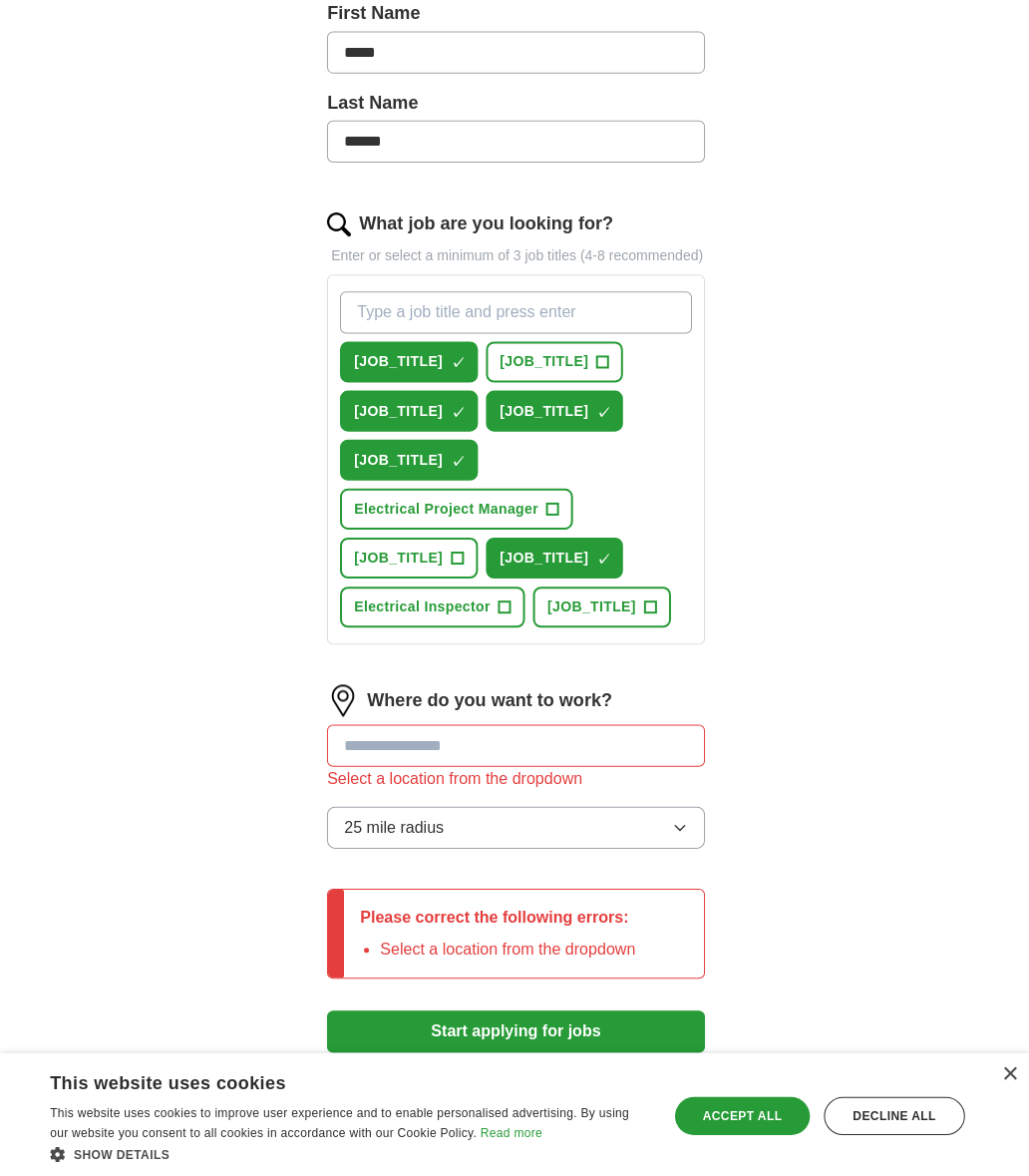 click at bounding box center [514, 744] 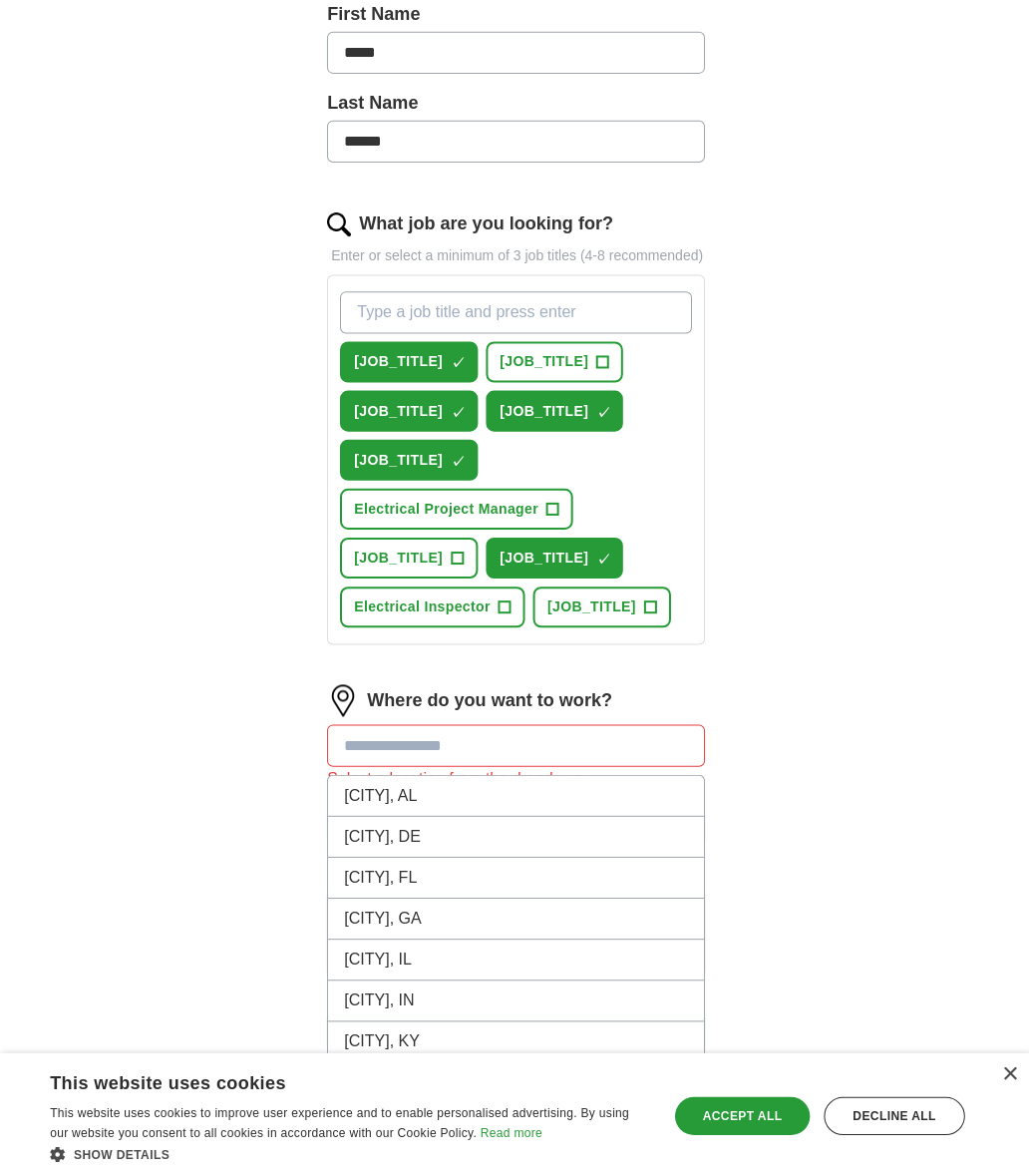 scroll, scrollTop: 484, scrollLeft: 0, axis: vertical 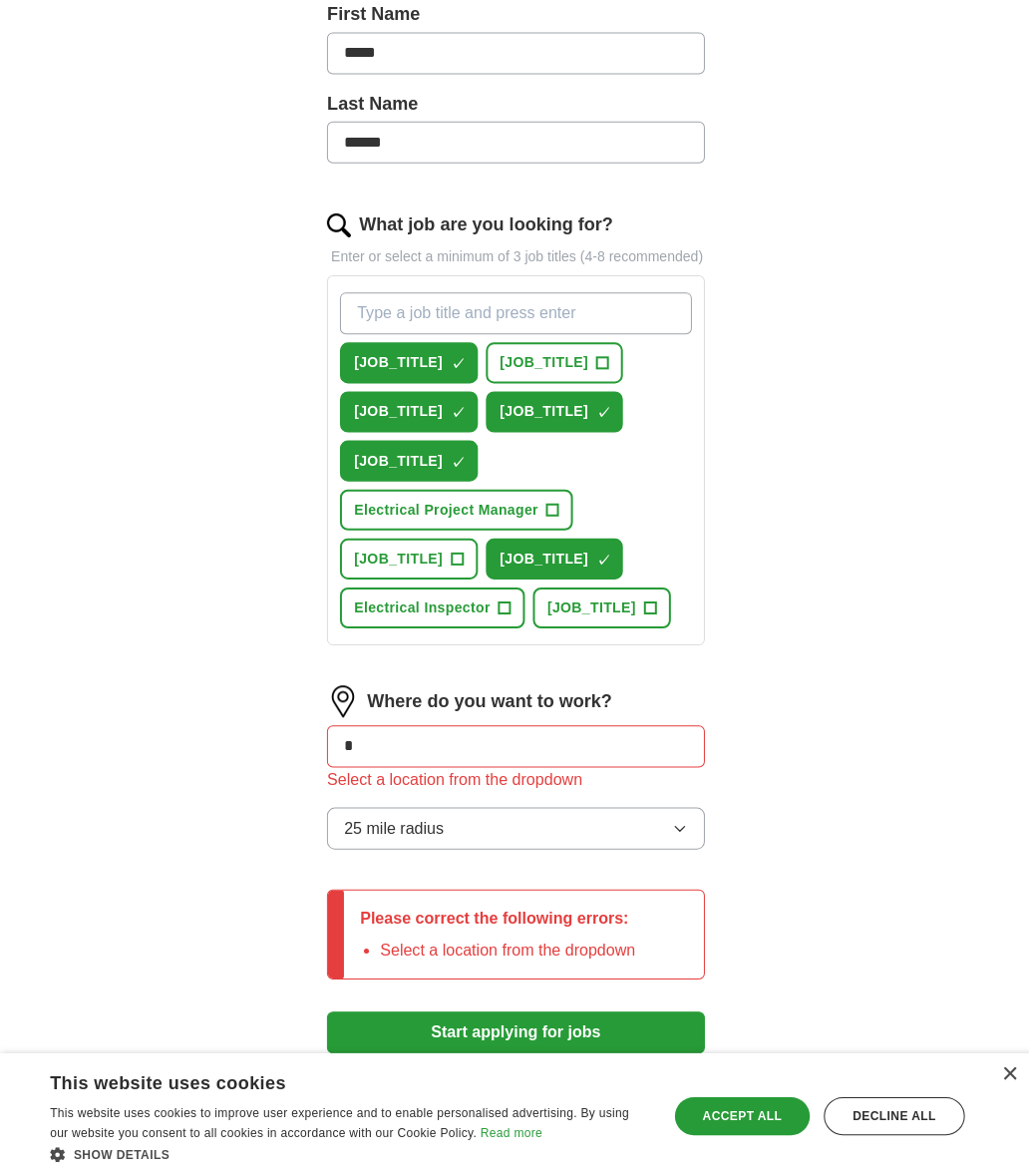 type on "*" 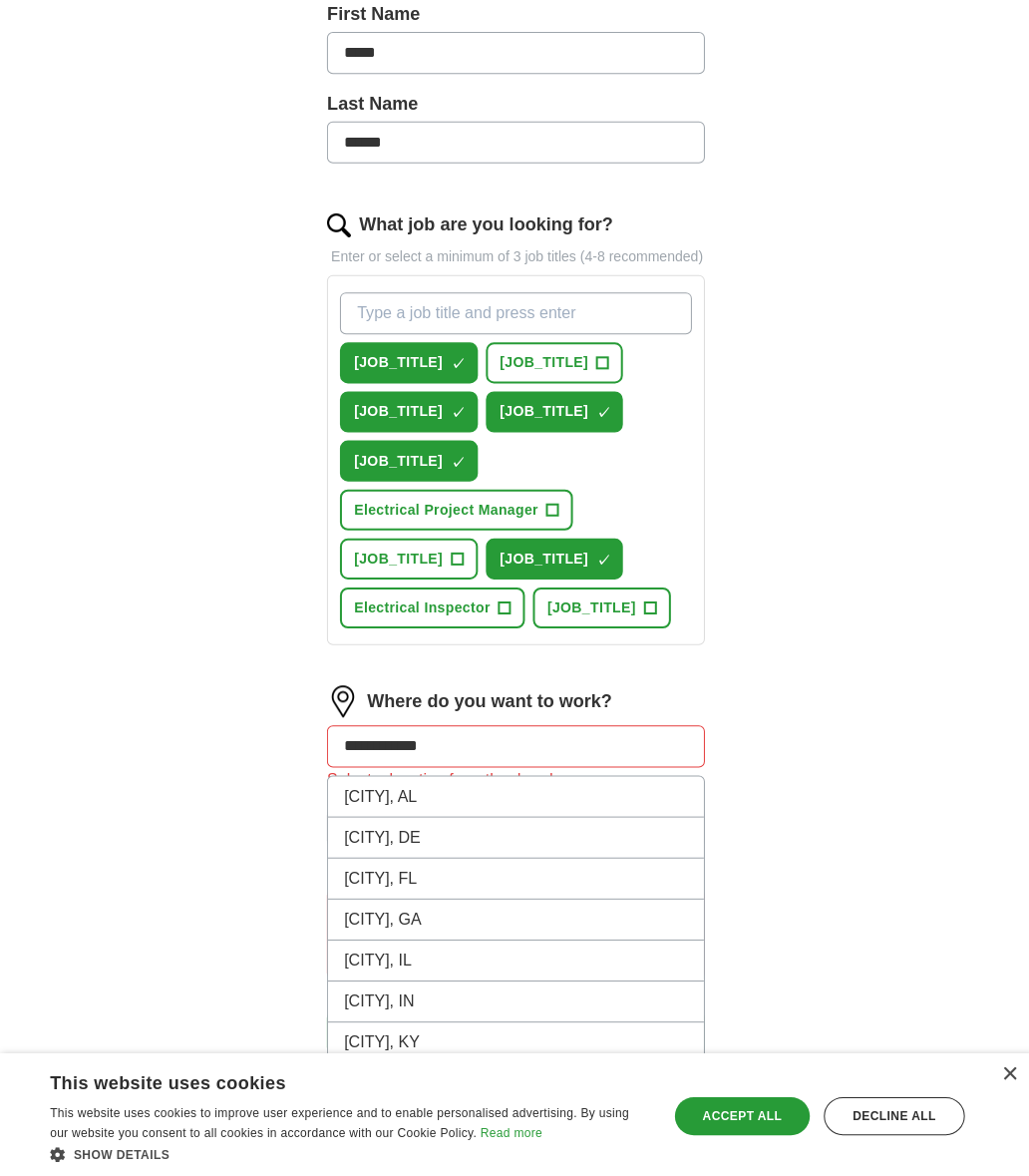 type on "**********" 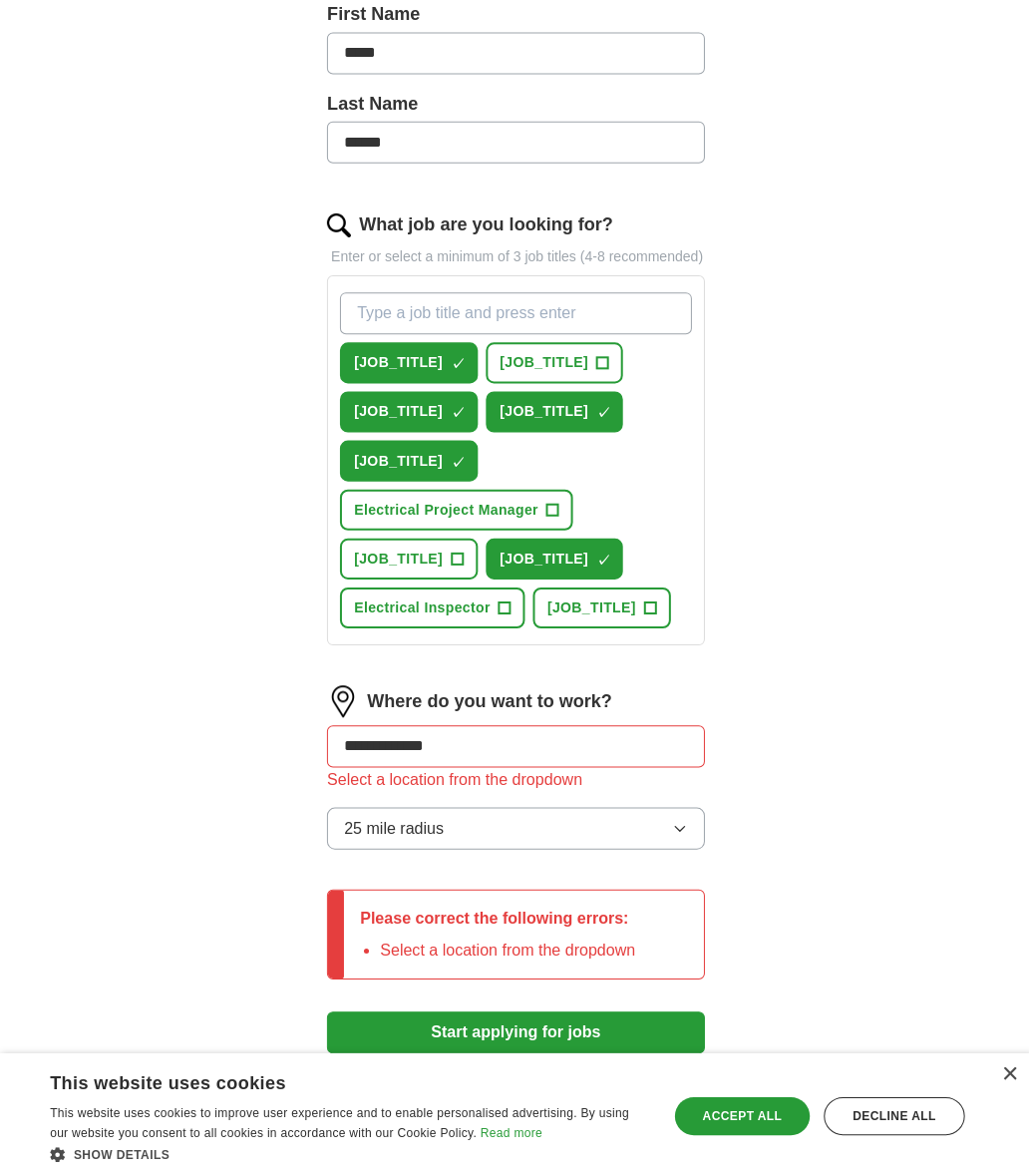 scroll, scrollTop: 484, scrollLeft: 0, axis: vertical 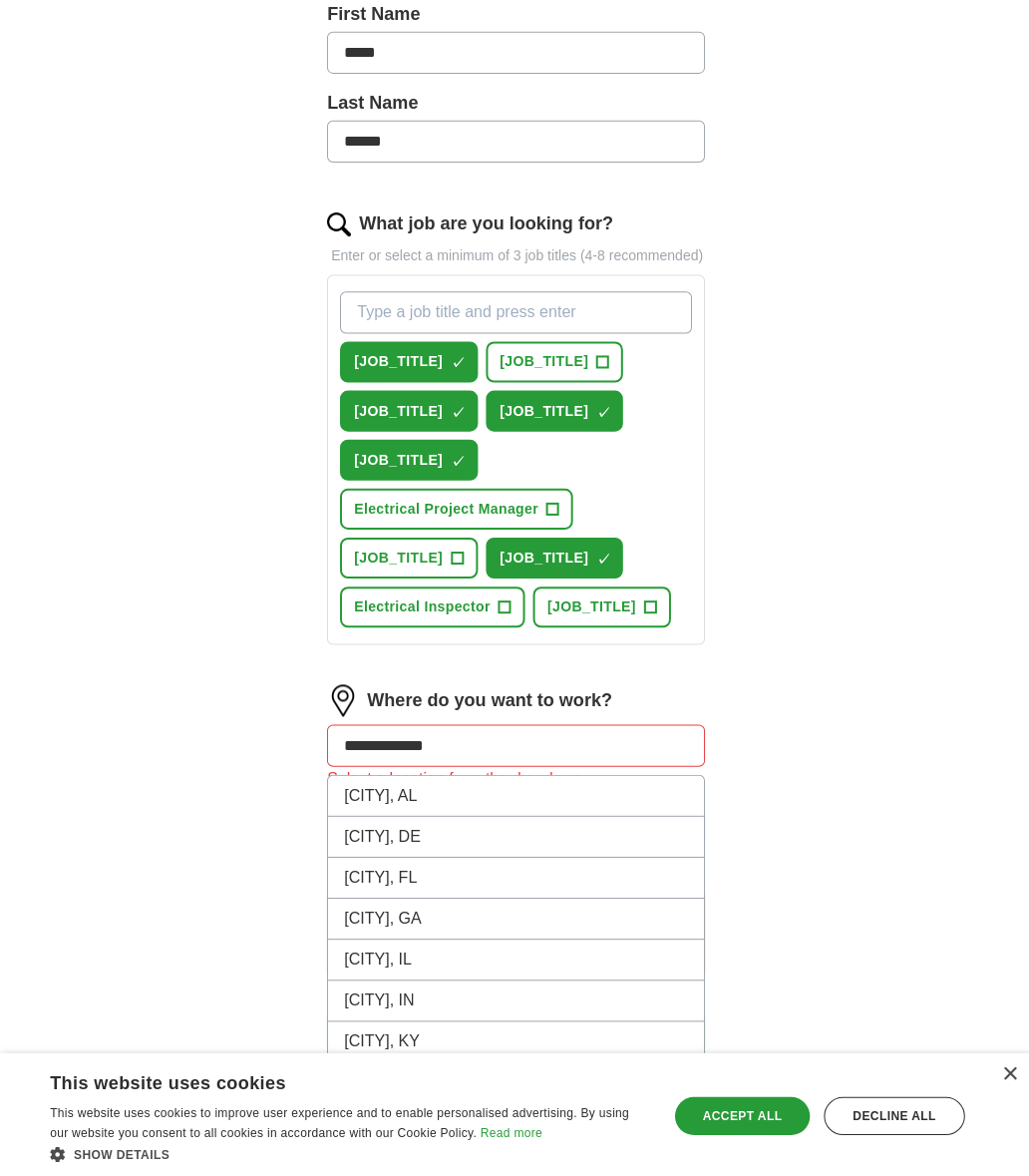 click on "Accept all" at bounding box center (740, 1113) 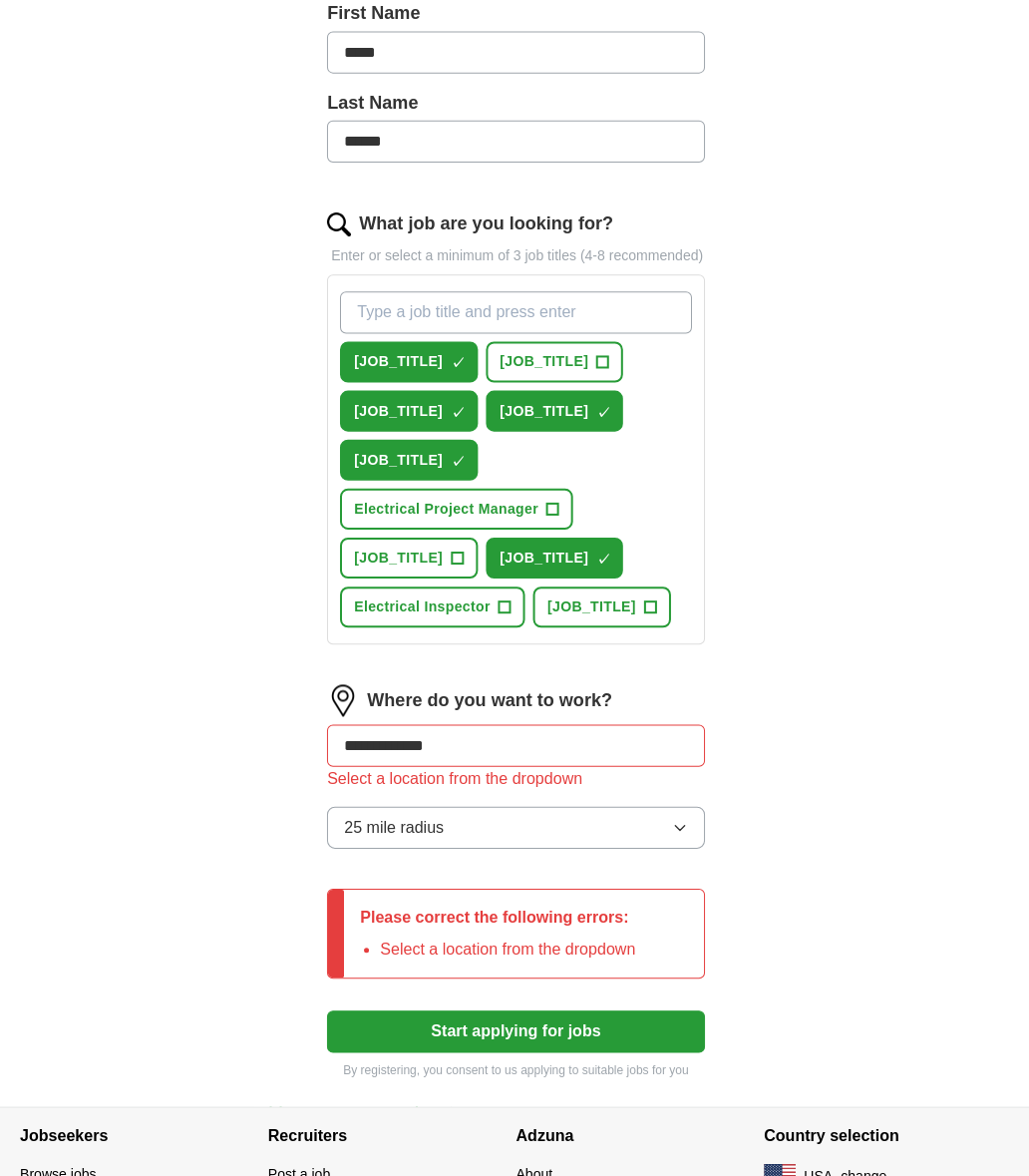 click on "**********" at bounding box center (514, 744) 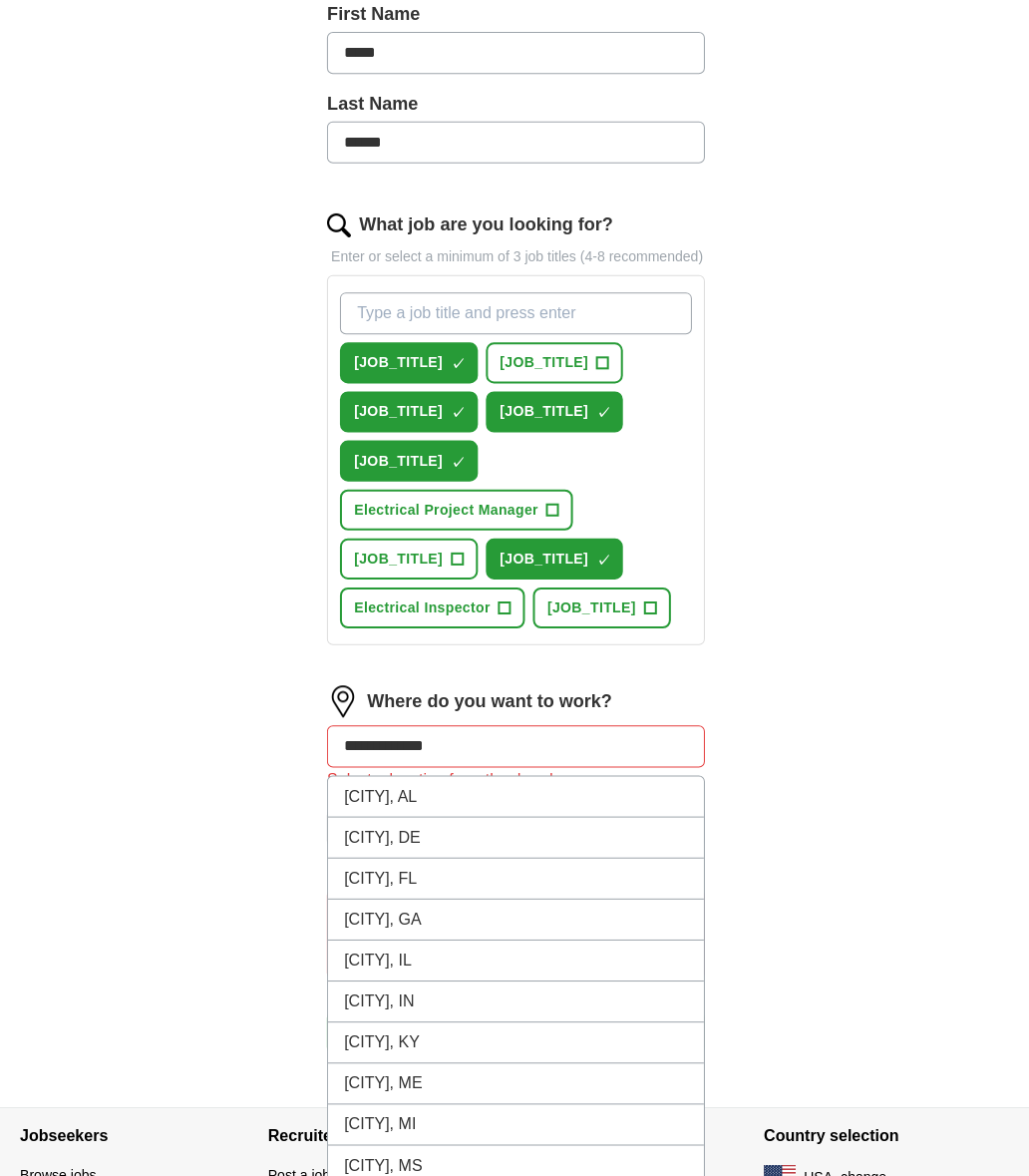 scroll, scrollTop: 484, scrollLeft: 0, axis: vertical 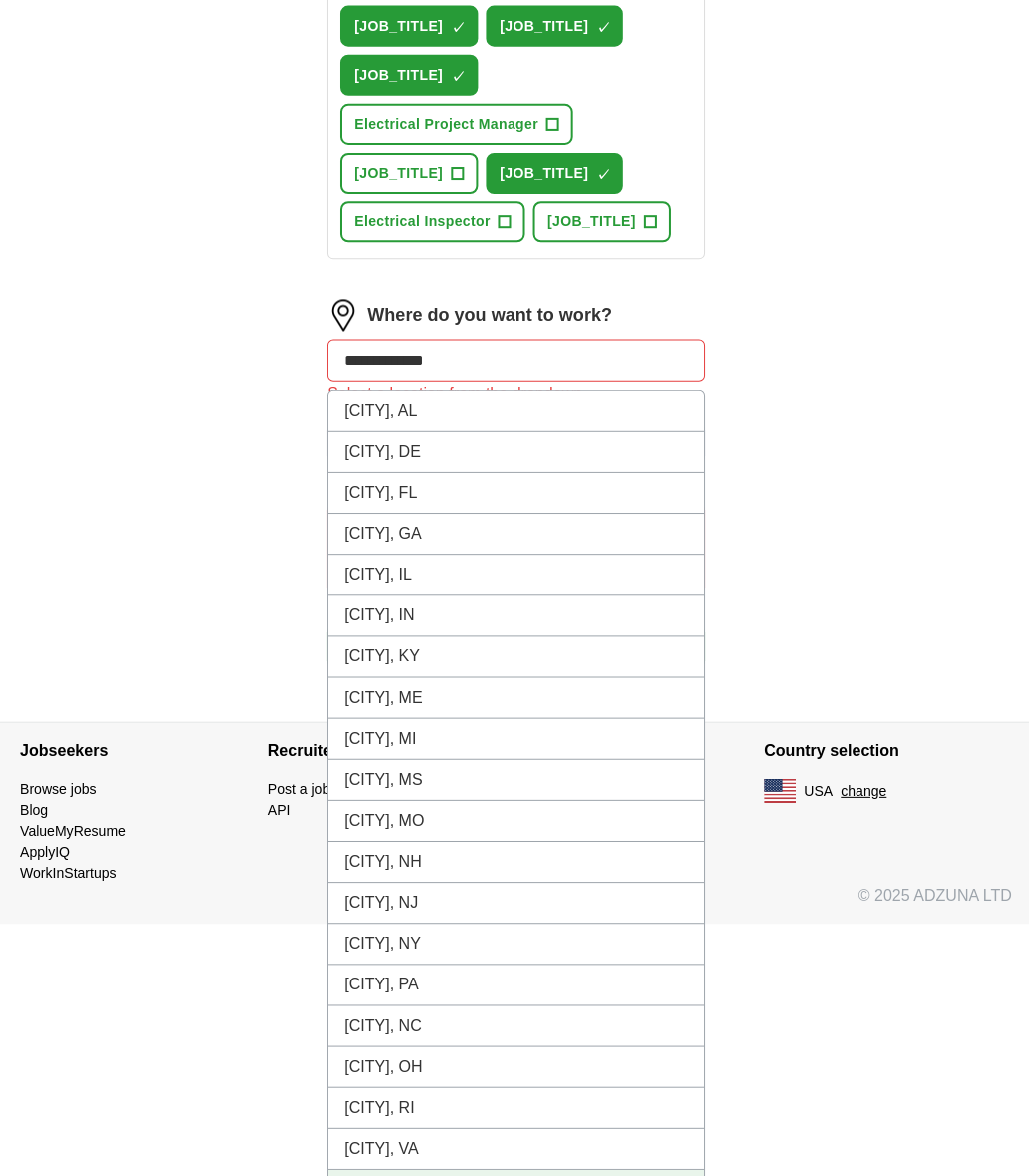 click on "[CITY], SC" at bounding box center [514, 1187] 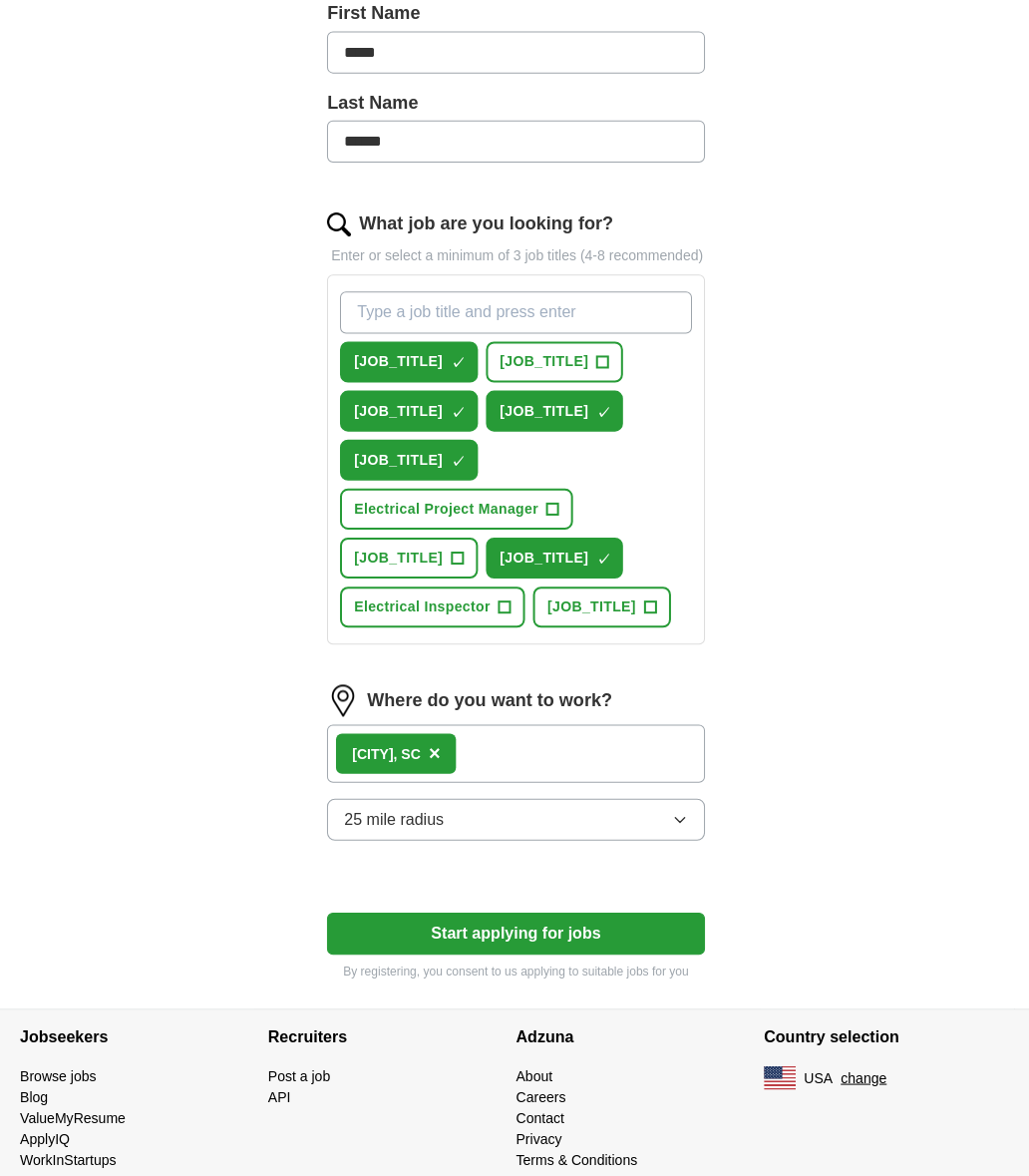scroll, scrollTop: 484, scrollLeft: 0, axis: vertical 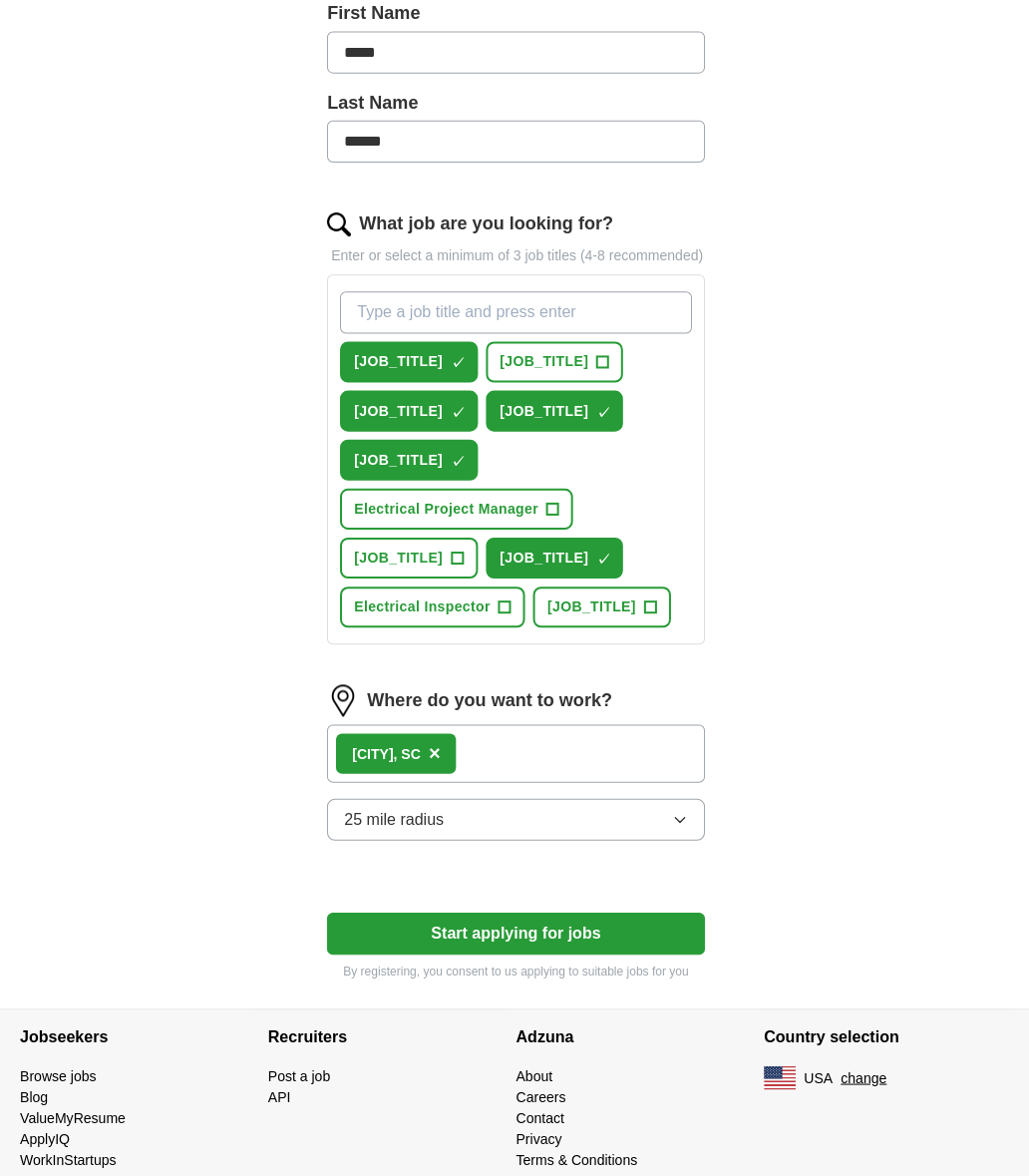 click on "25 mile radius" at bounding box center (514, 818) 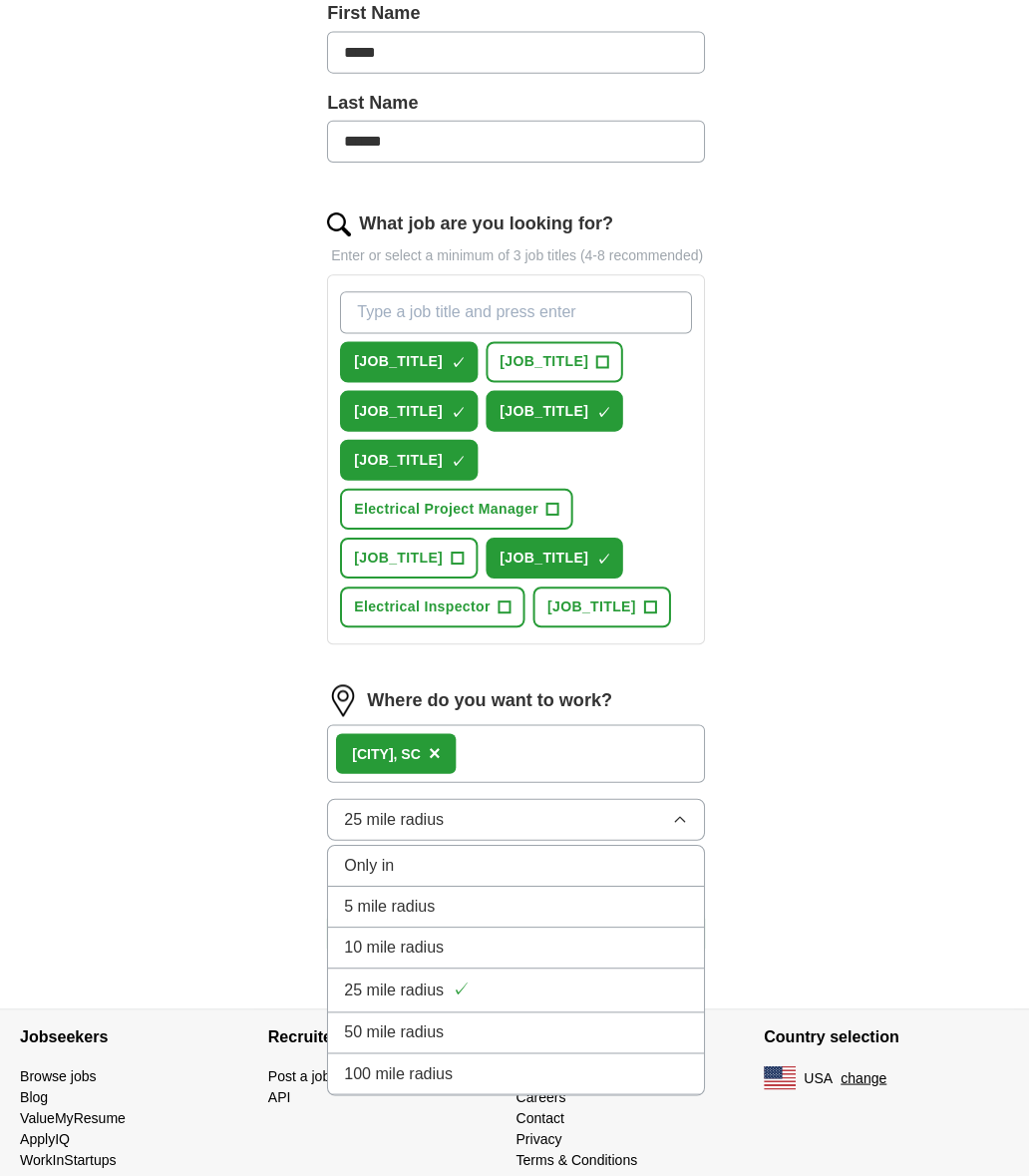 click on "25 mile radius" at bounding box center (514, 818) 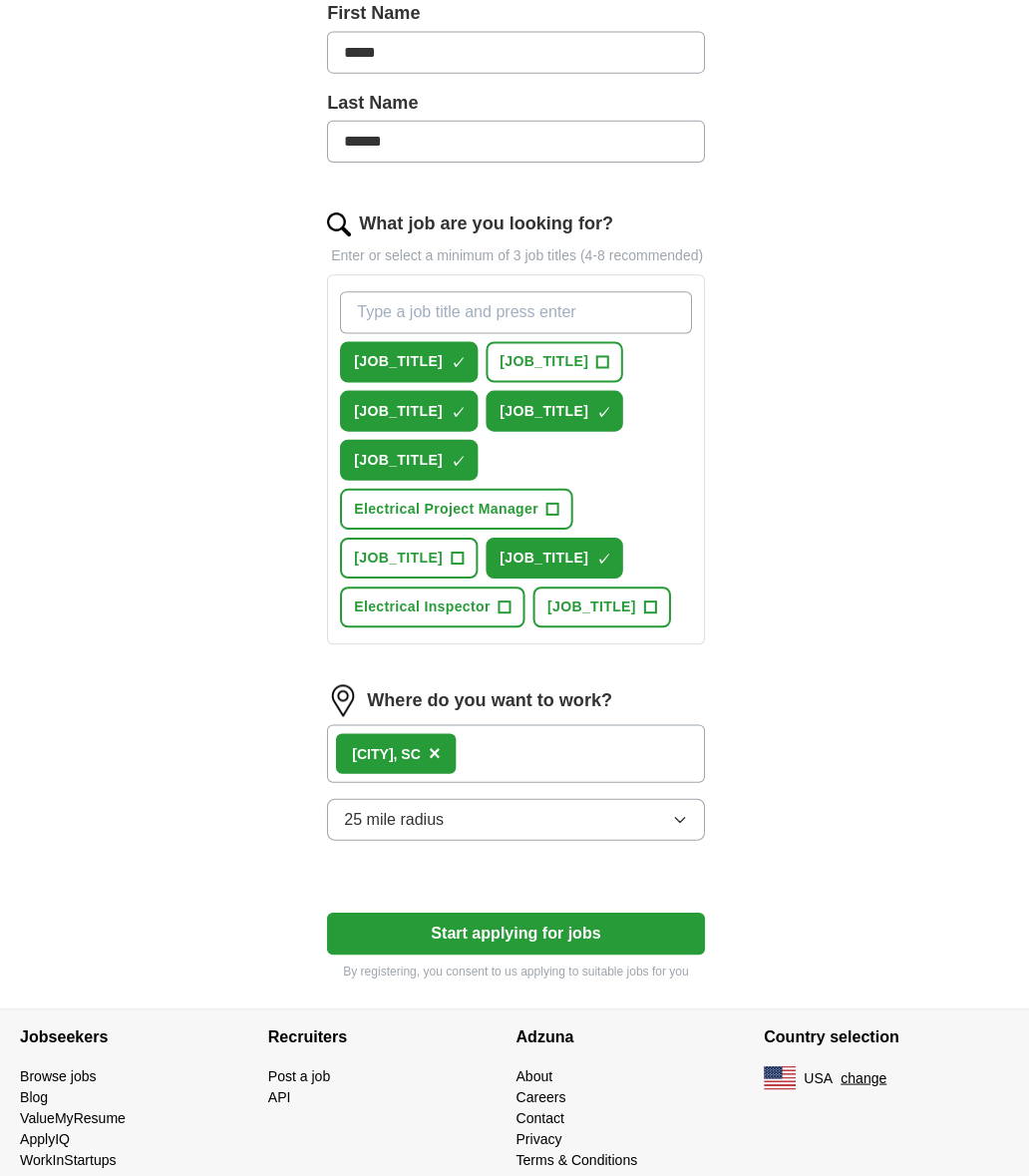 click on "Start applying for jobs" at bounding box center (514, 932) 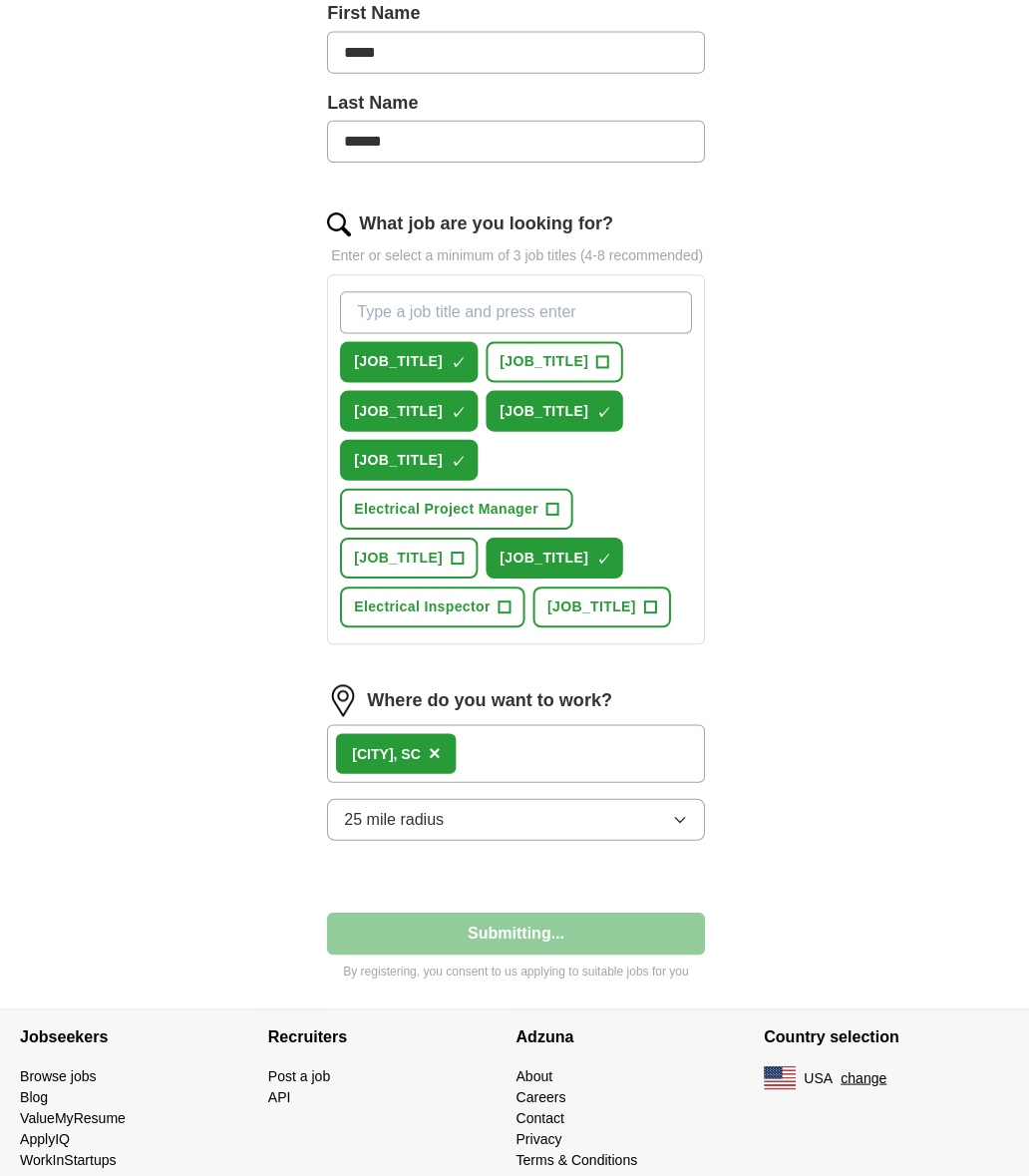 select on "**" 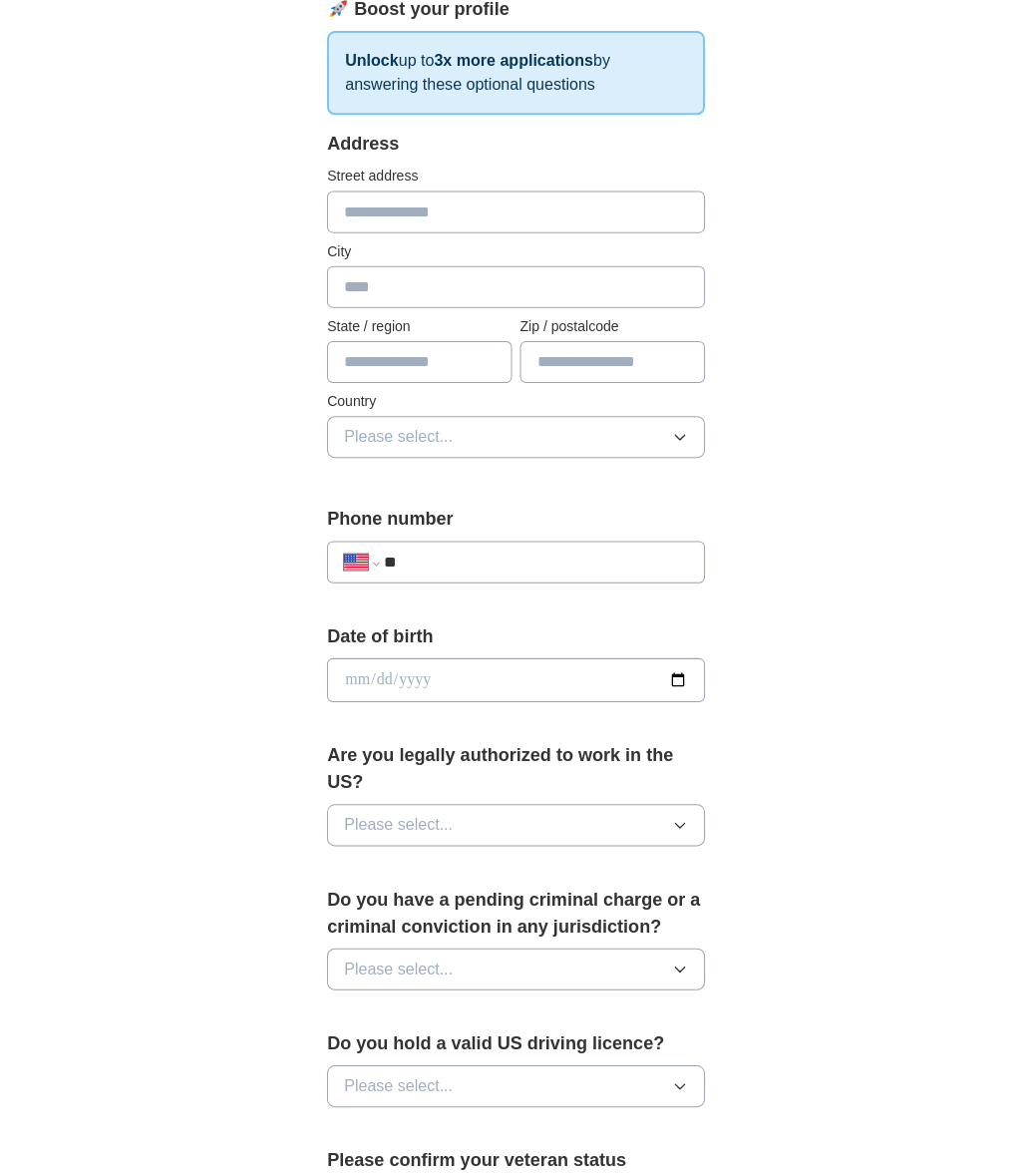 scroll, scrollTop: 0, scrollLeft: 0, axis: both 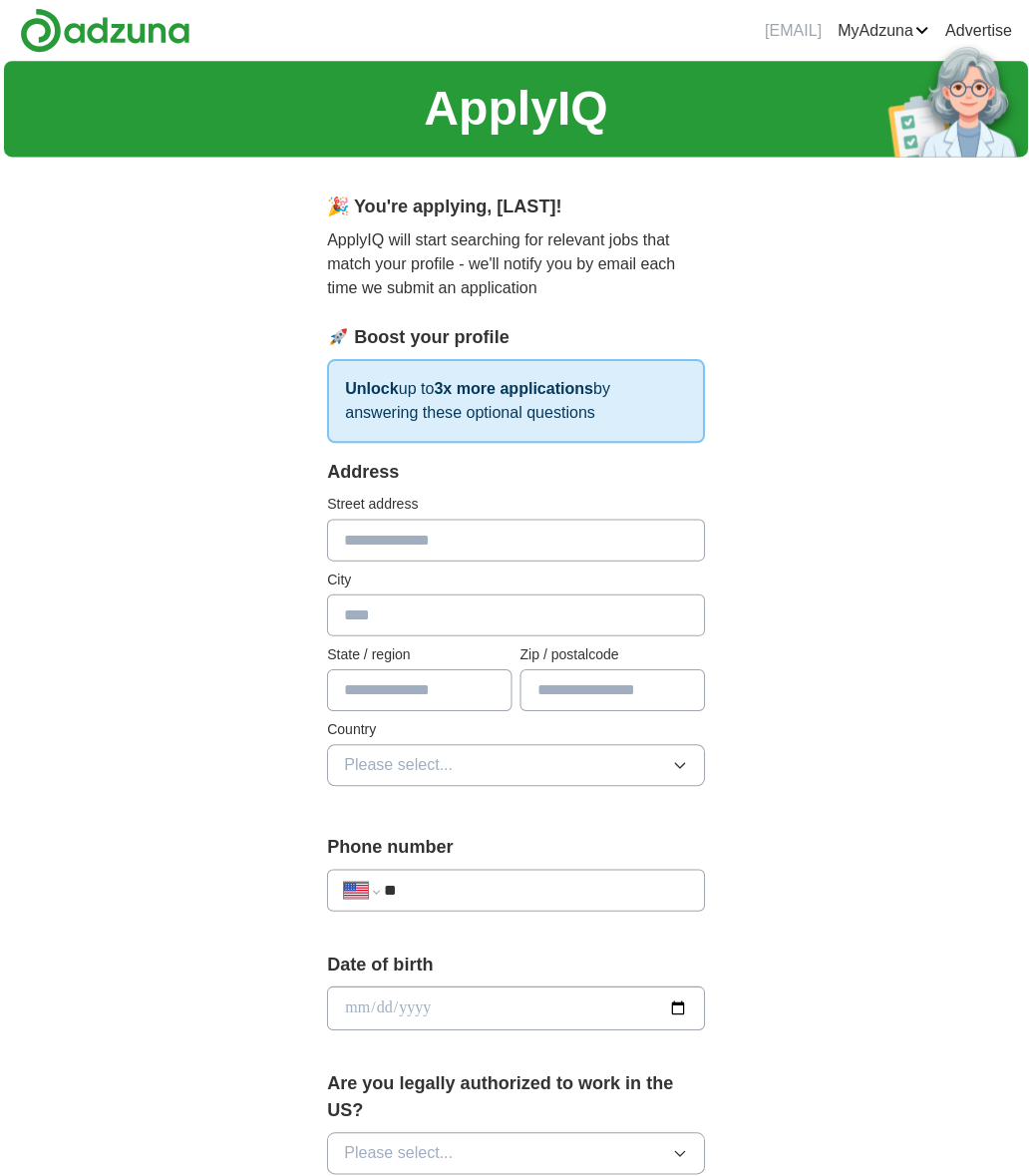 click at bounding box center [514, 539] 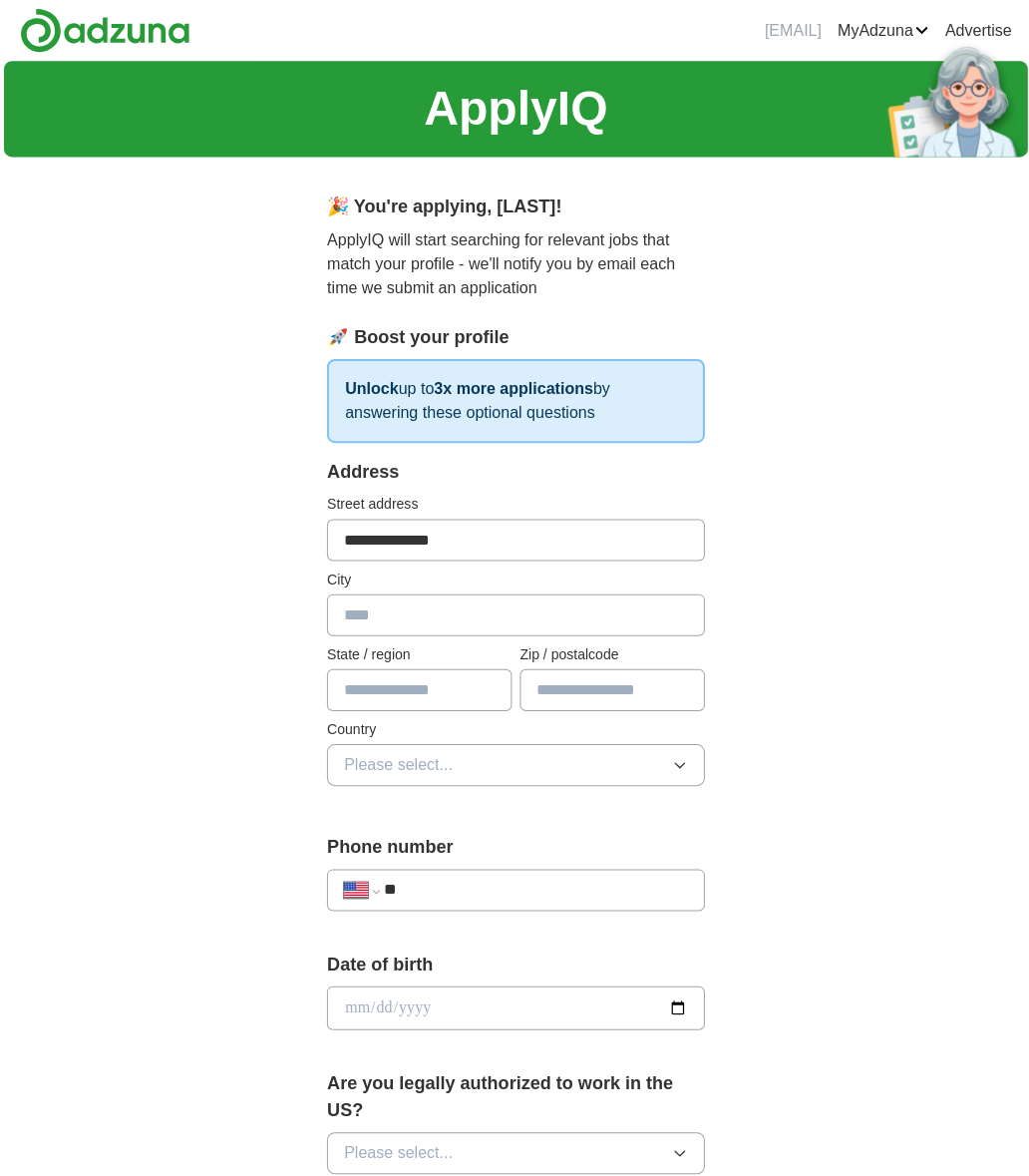 type on "**********" 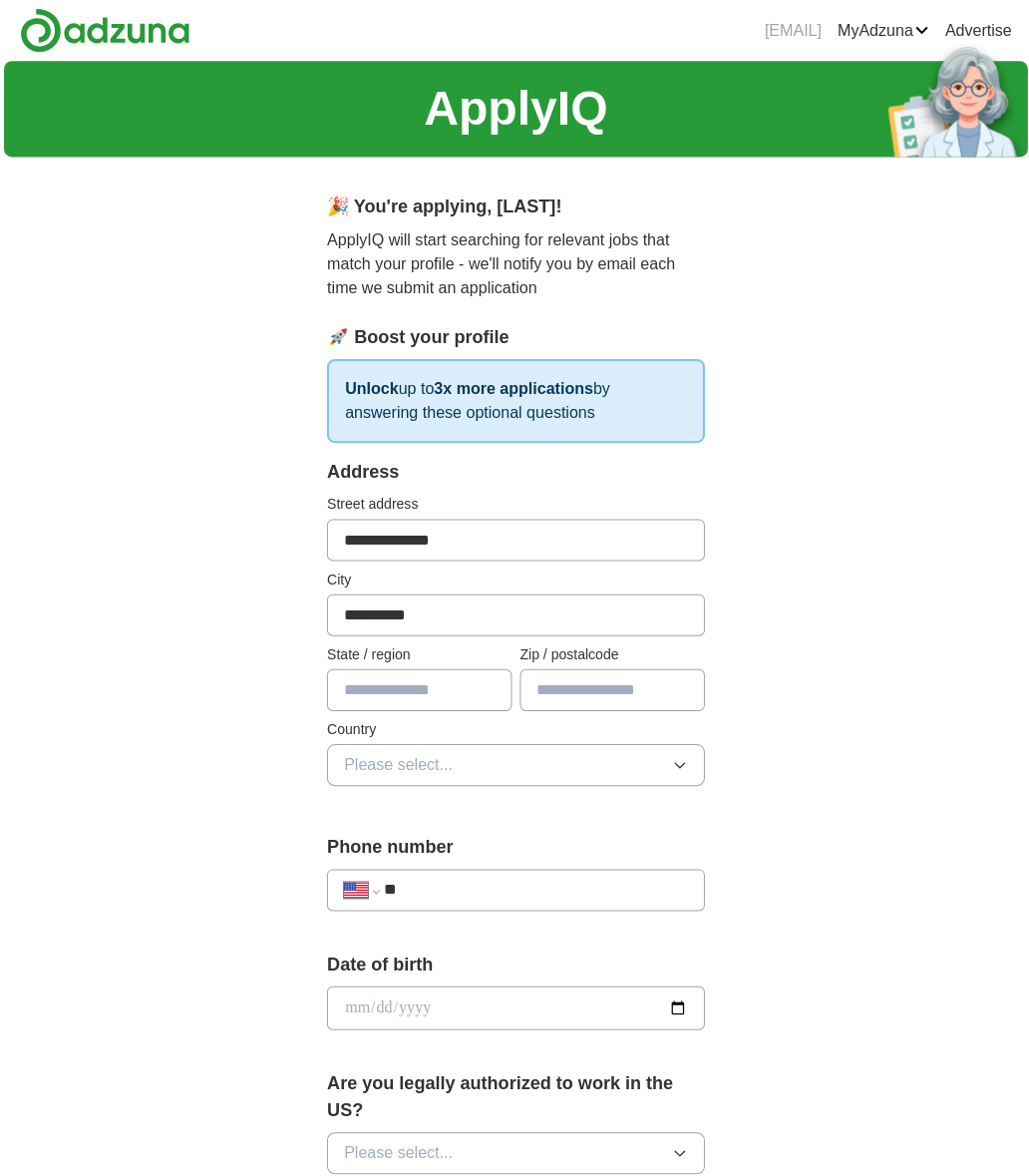 type on "**********" 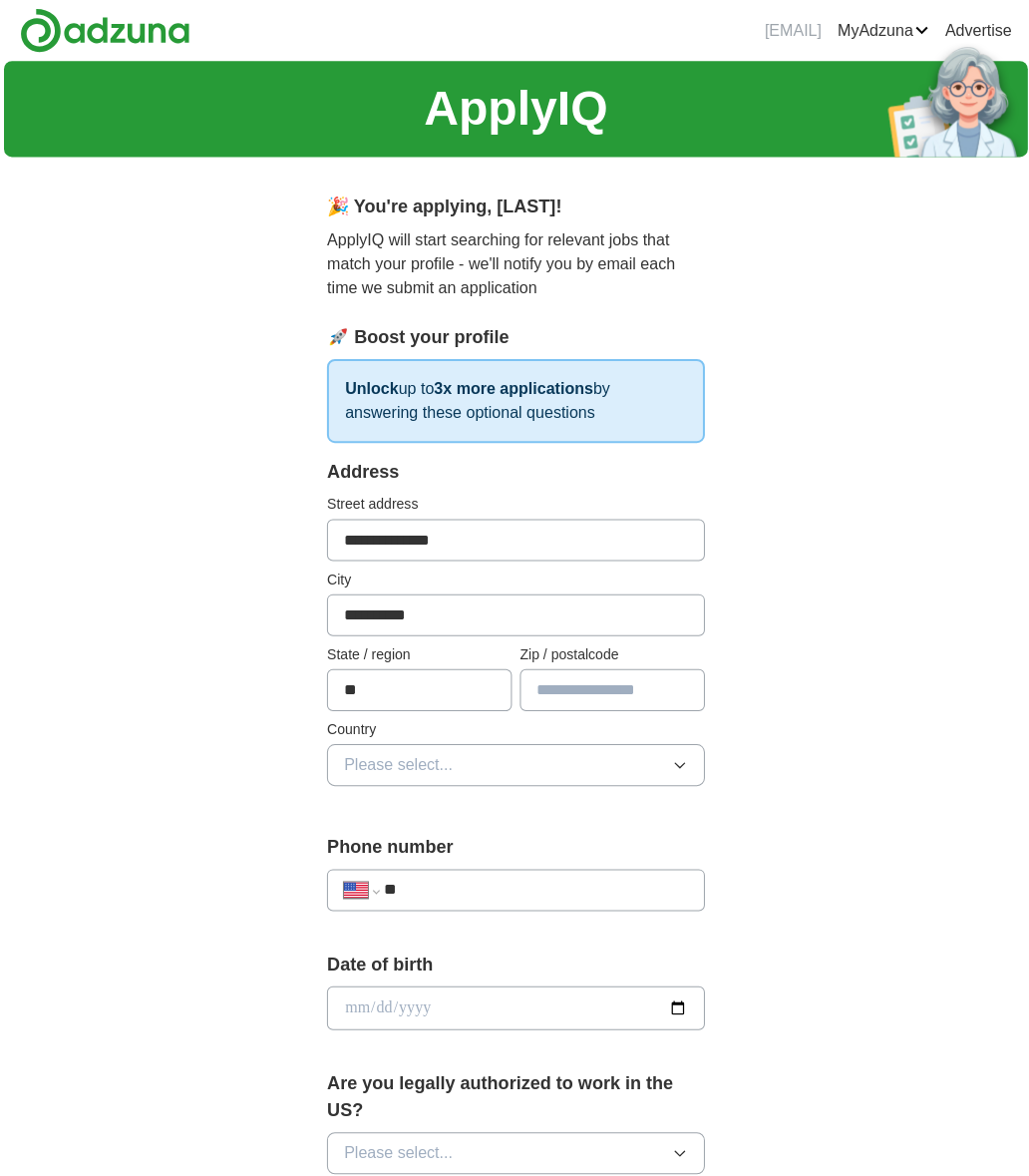 type on "**" 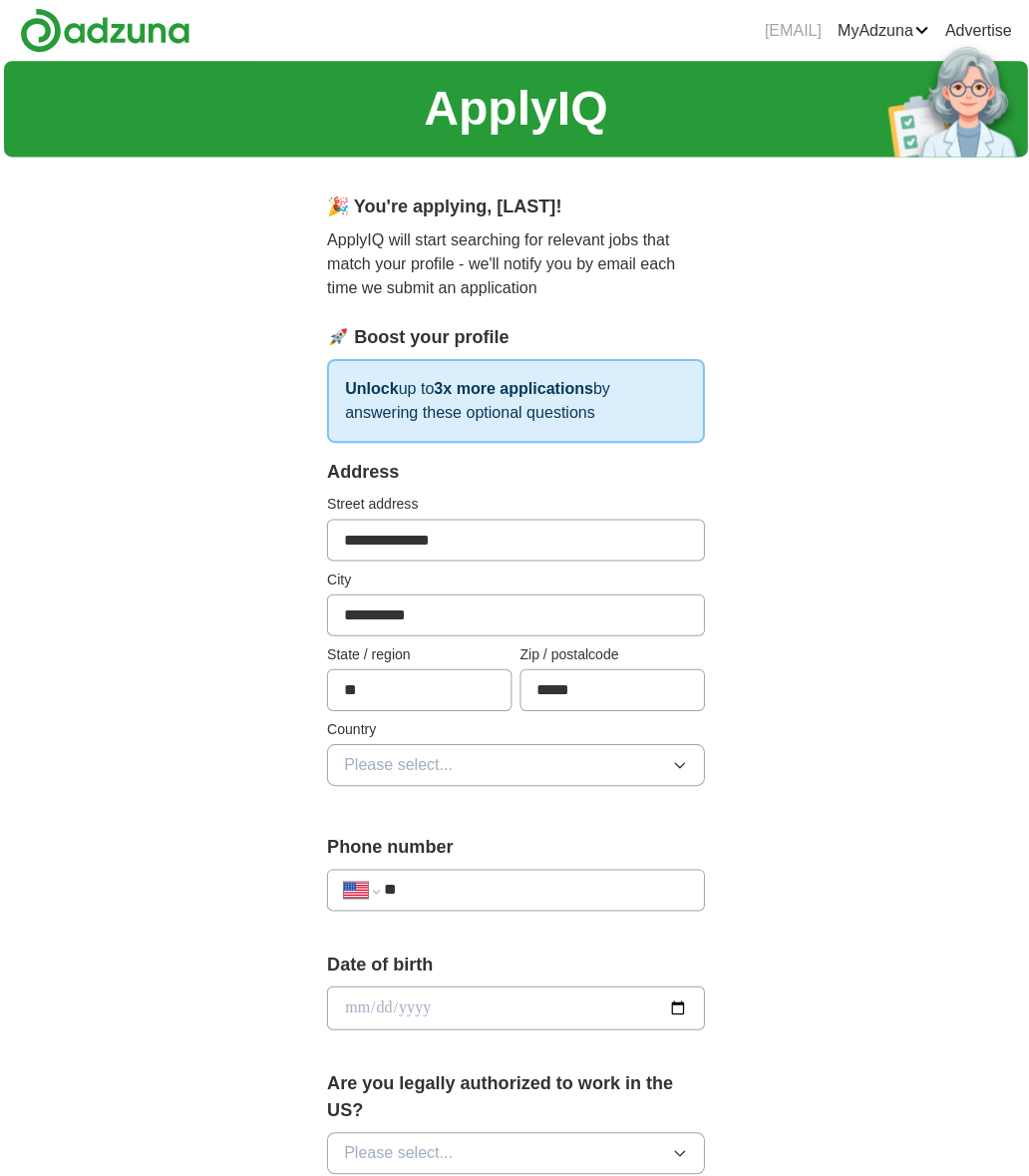type on "*****" 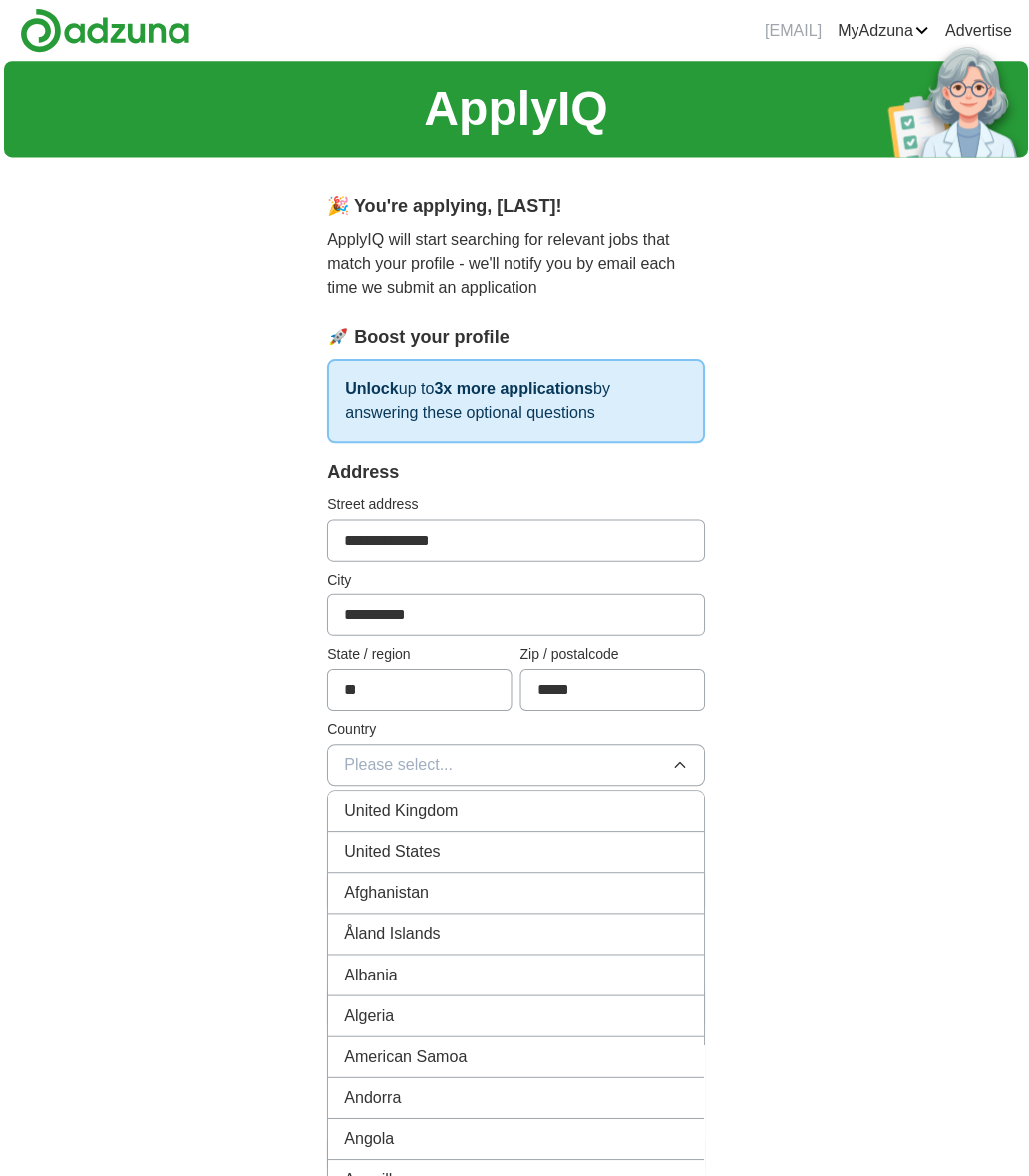 click on "United States" at bounding box center (514, 850) 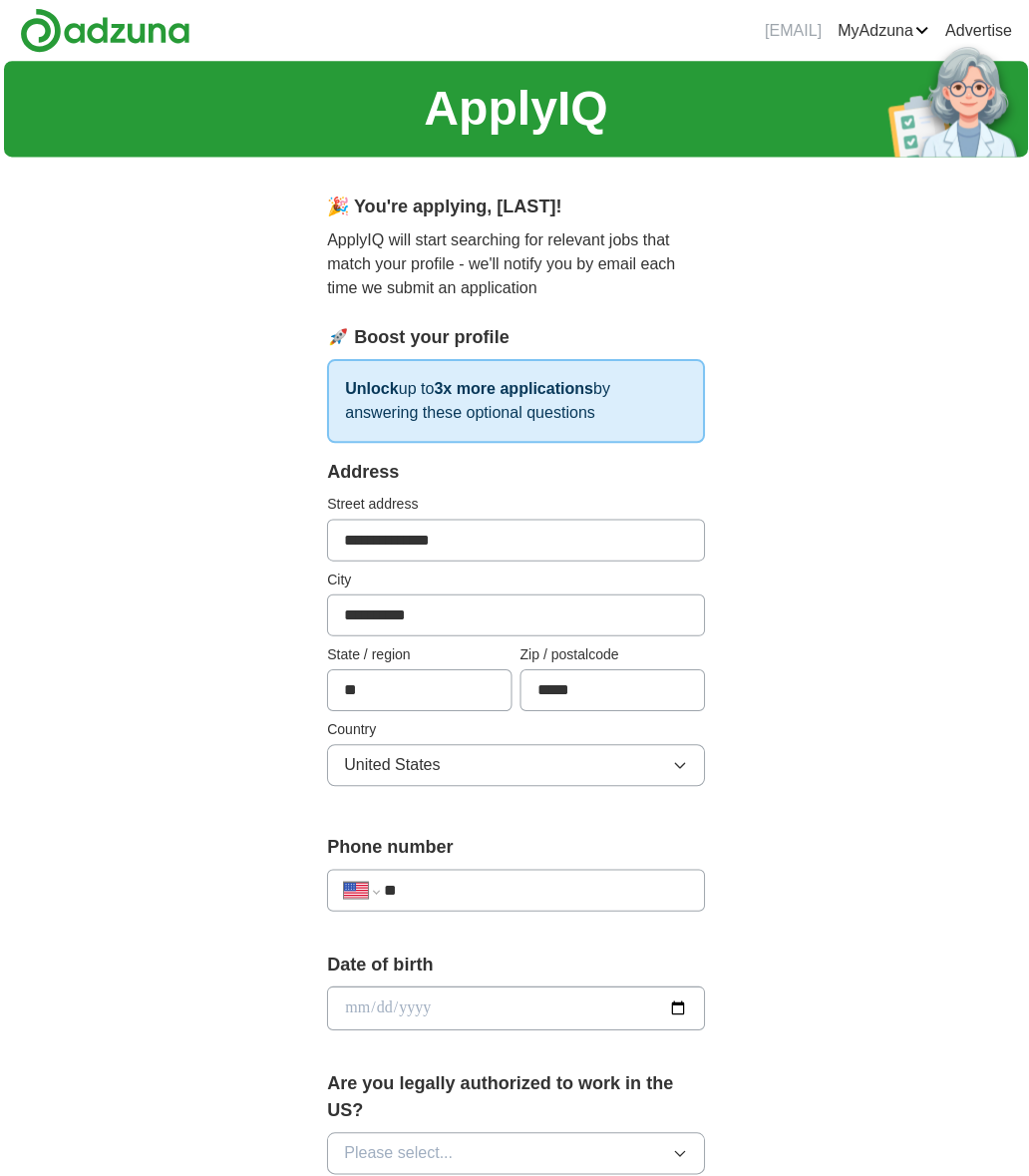click on "**" at bounding box center [534, 888] 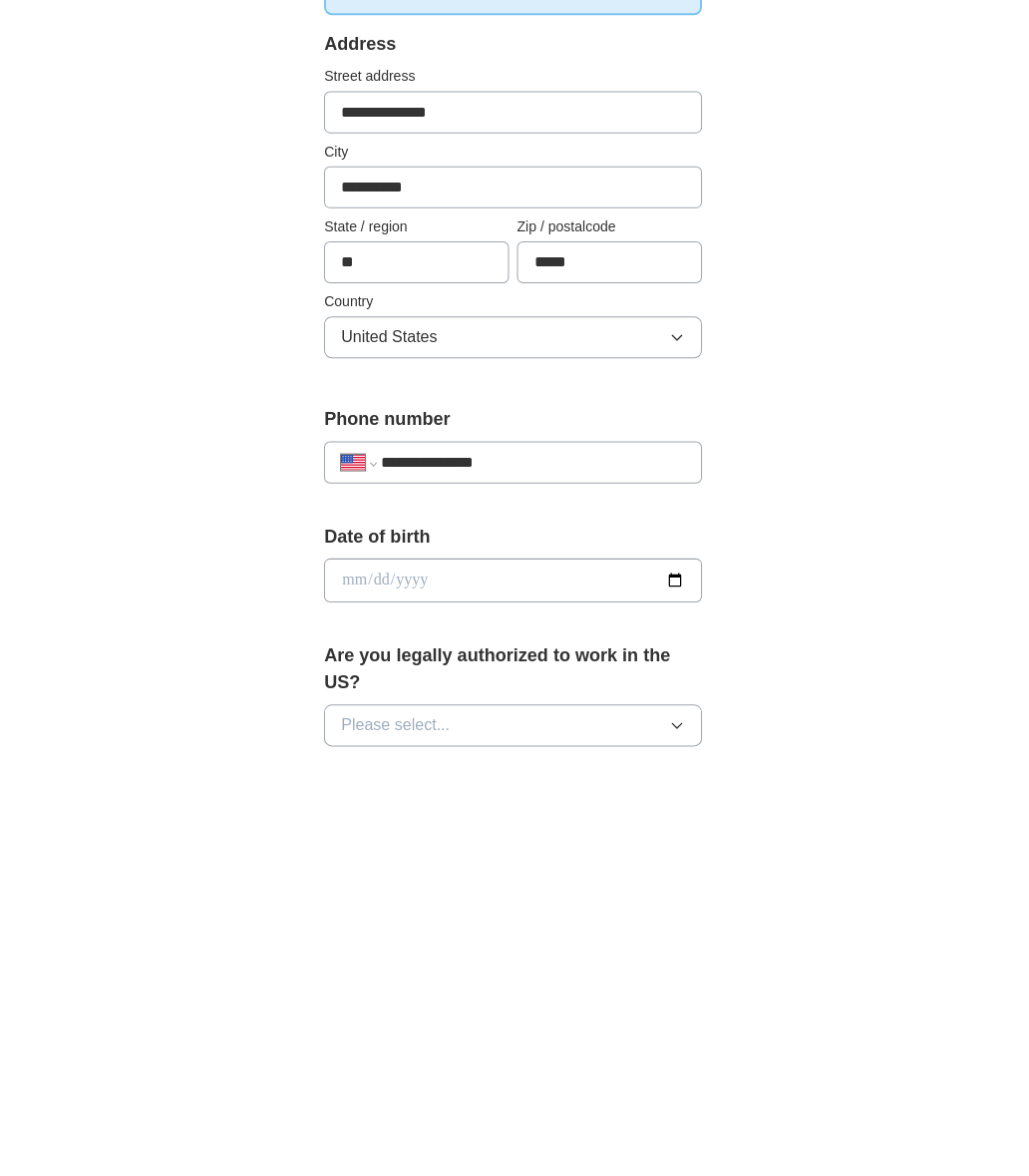 type on "**********" 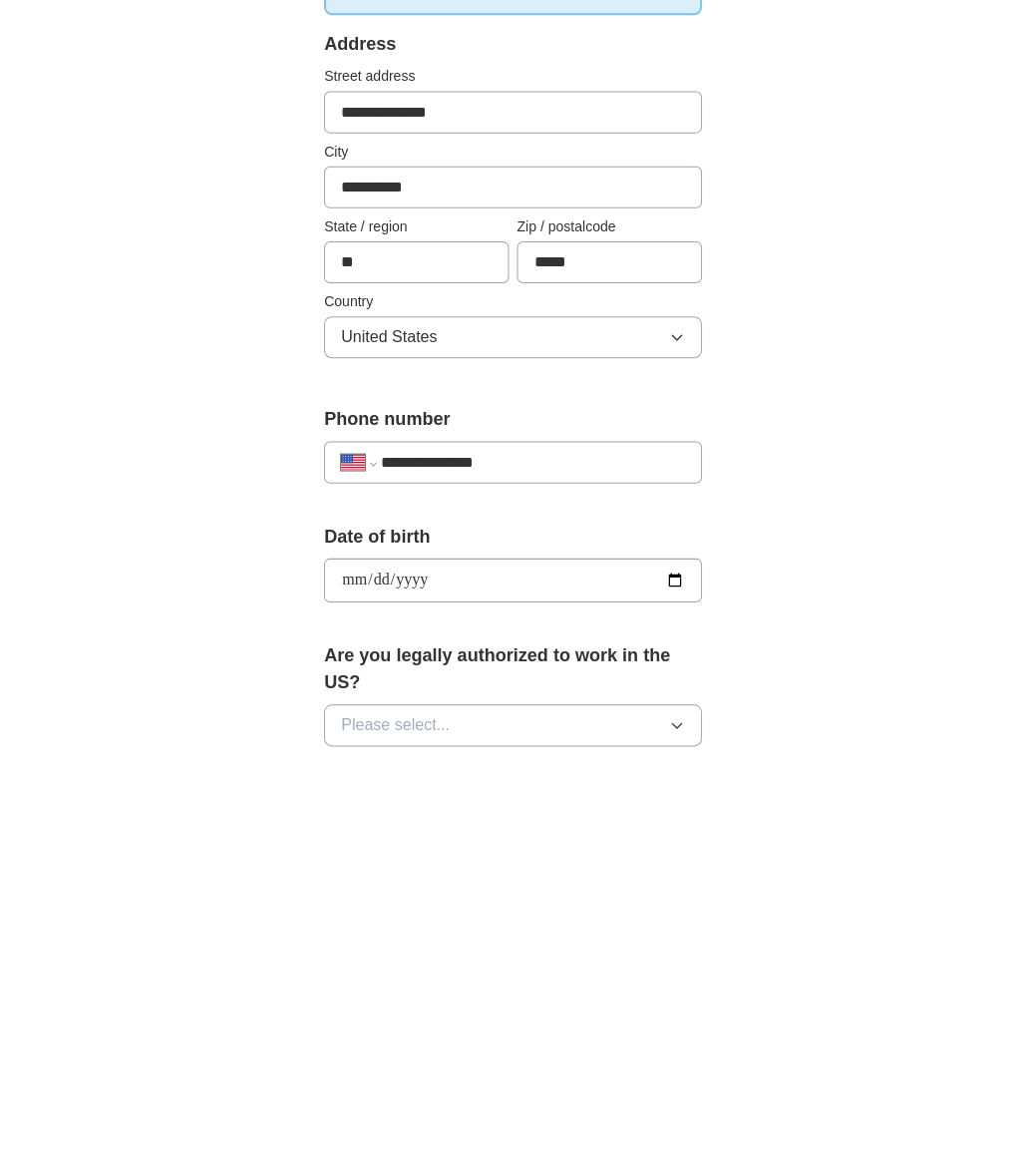 scroll, scrollTop: 426, scrollLeft: 0, axis: vertical 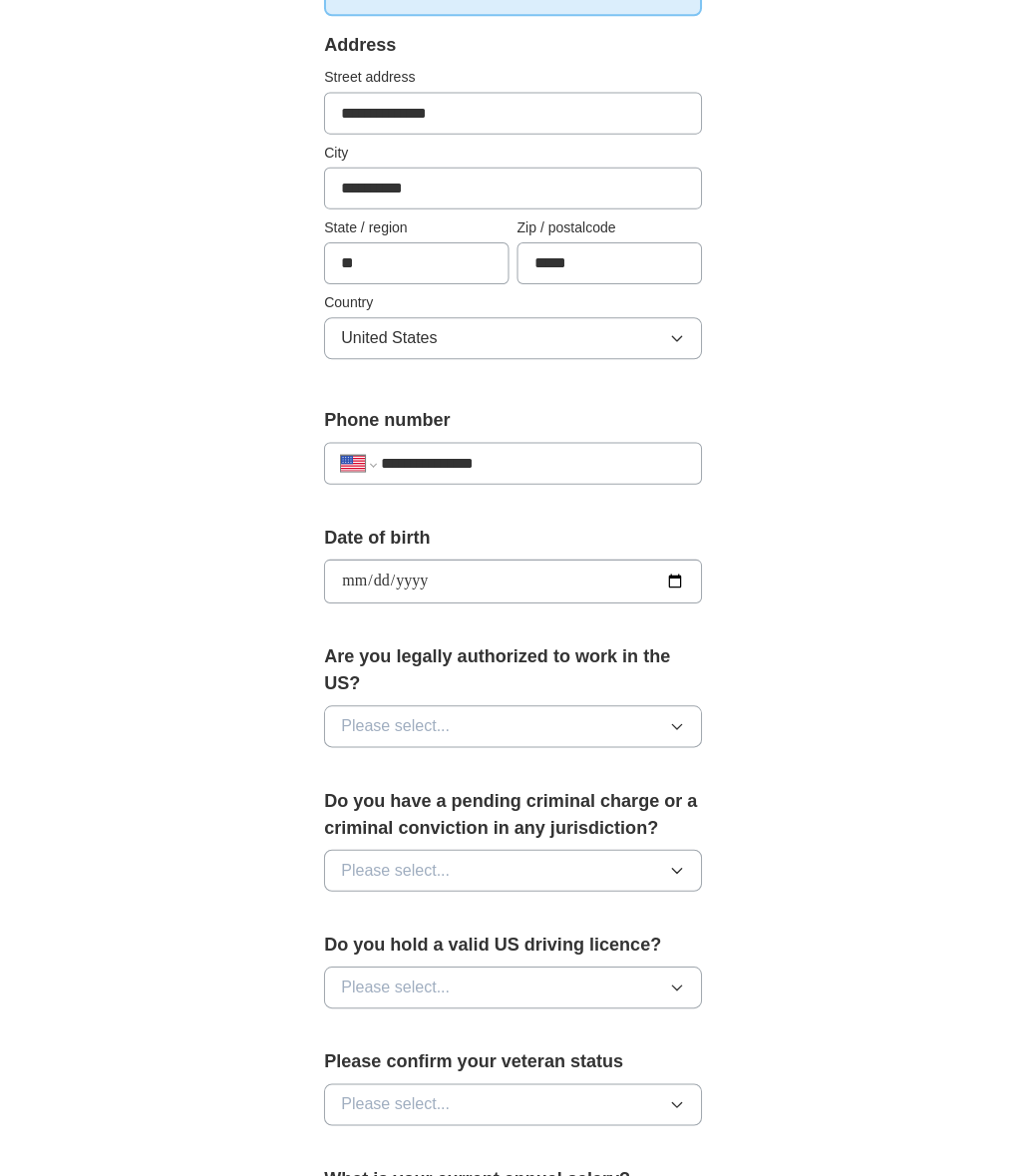 click on "**********" at bounding box center (514, 580) 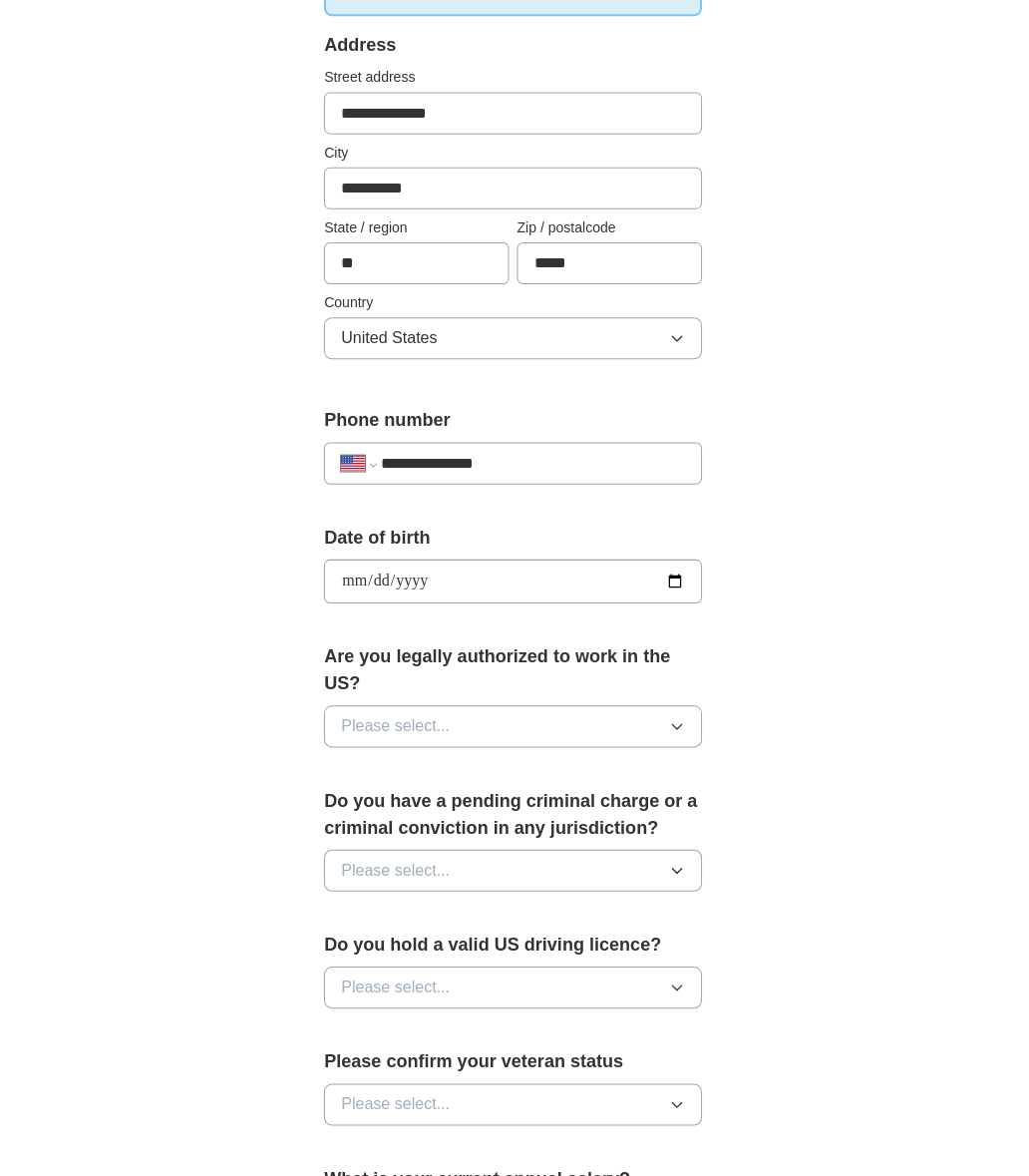 type on "**********" 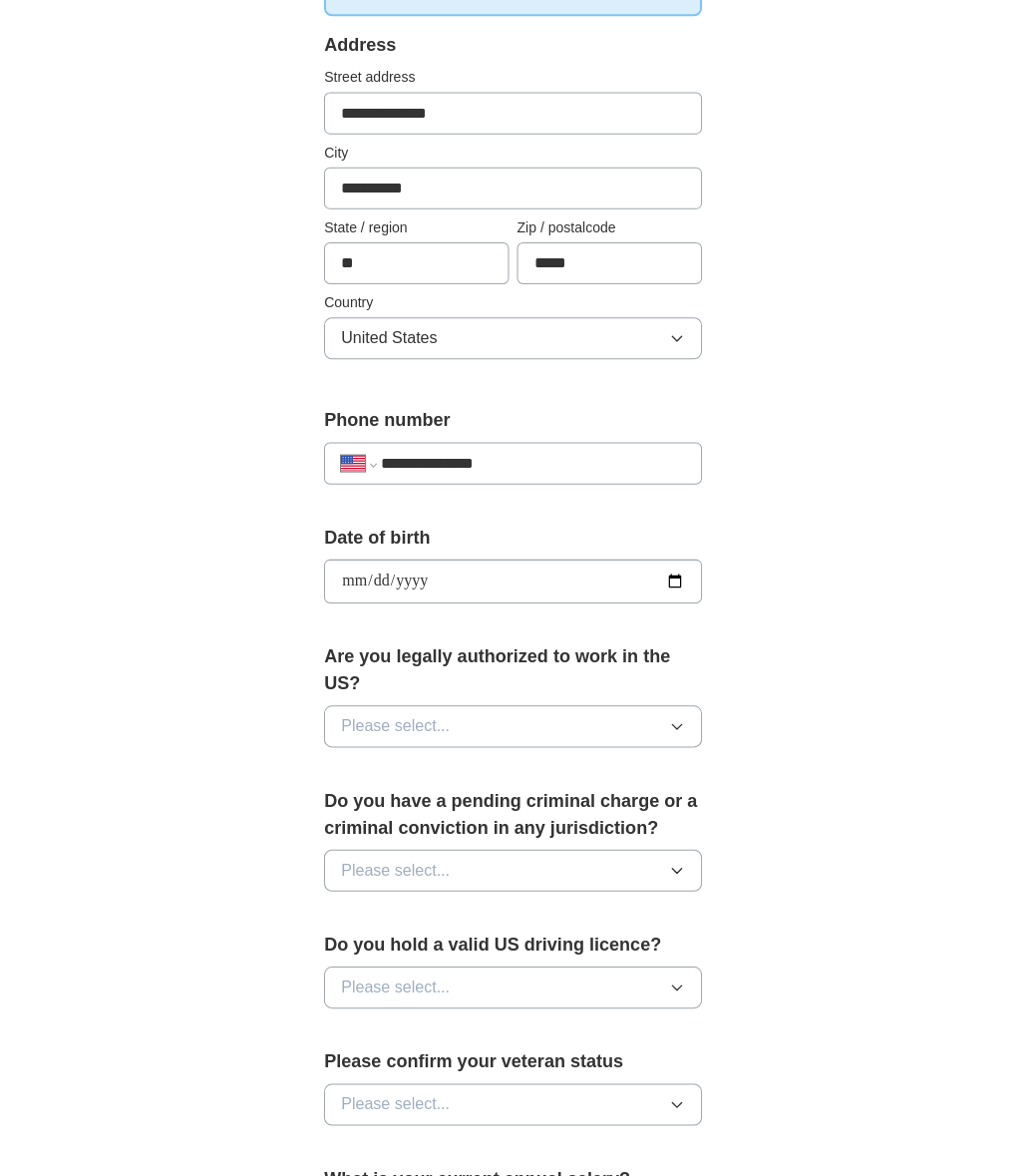 click on "Please select..." at bounding box center [514, 724] 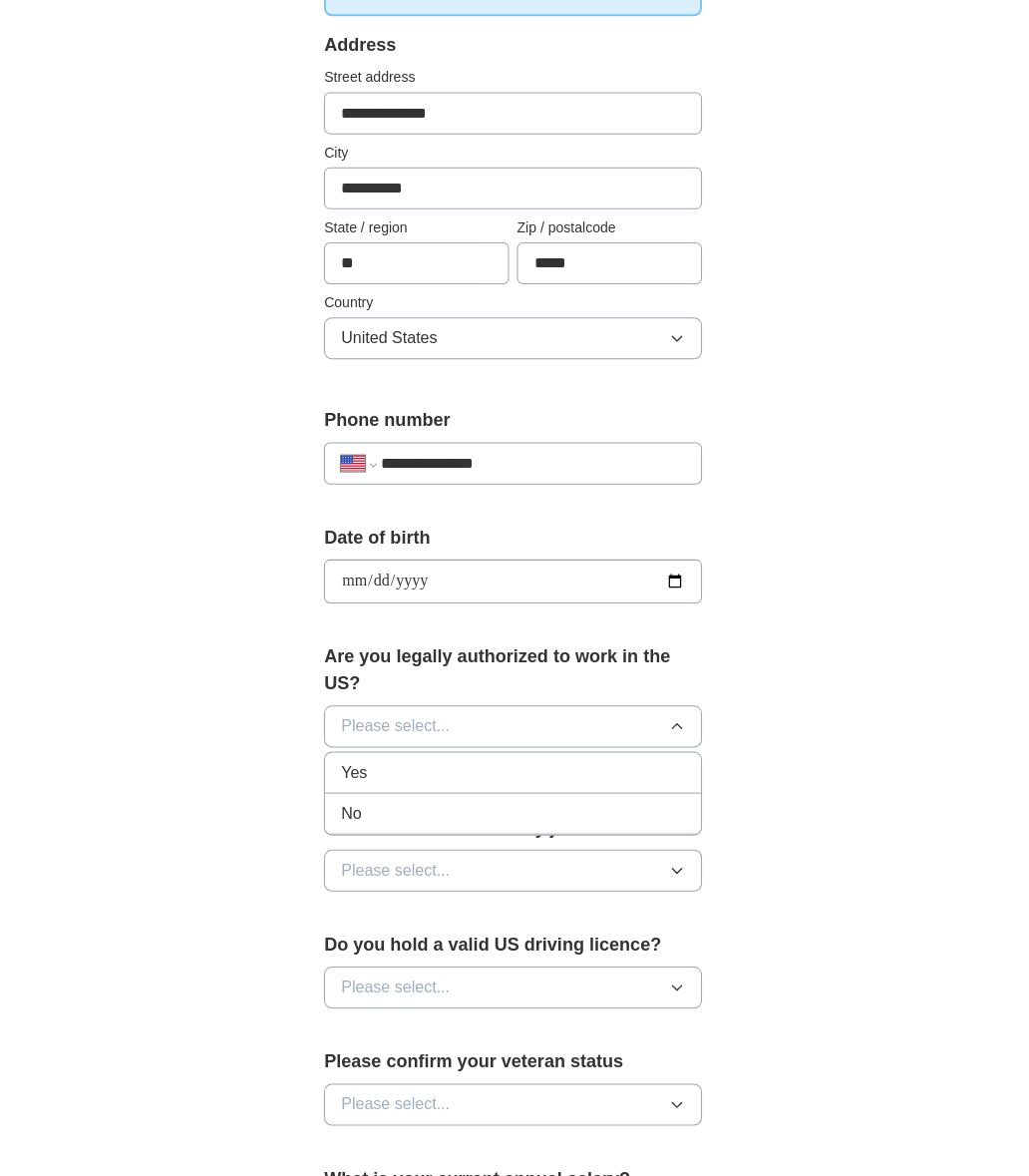 click on "Yes" at bounding box center [514, 770] 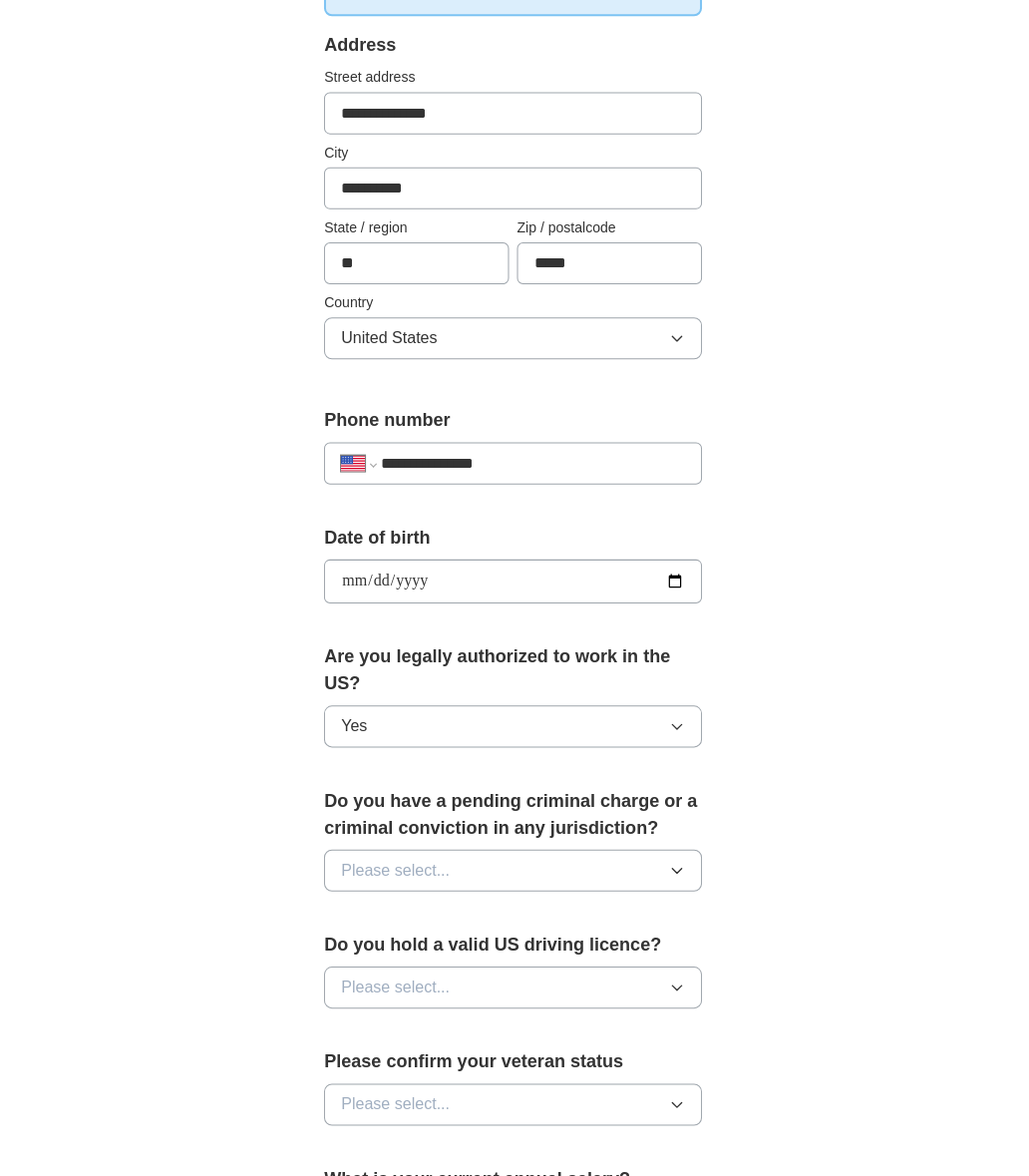 click on "Please select..." at bounding box center (514, 868) 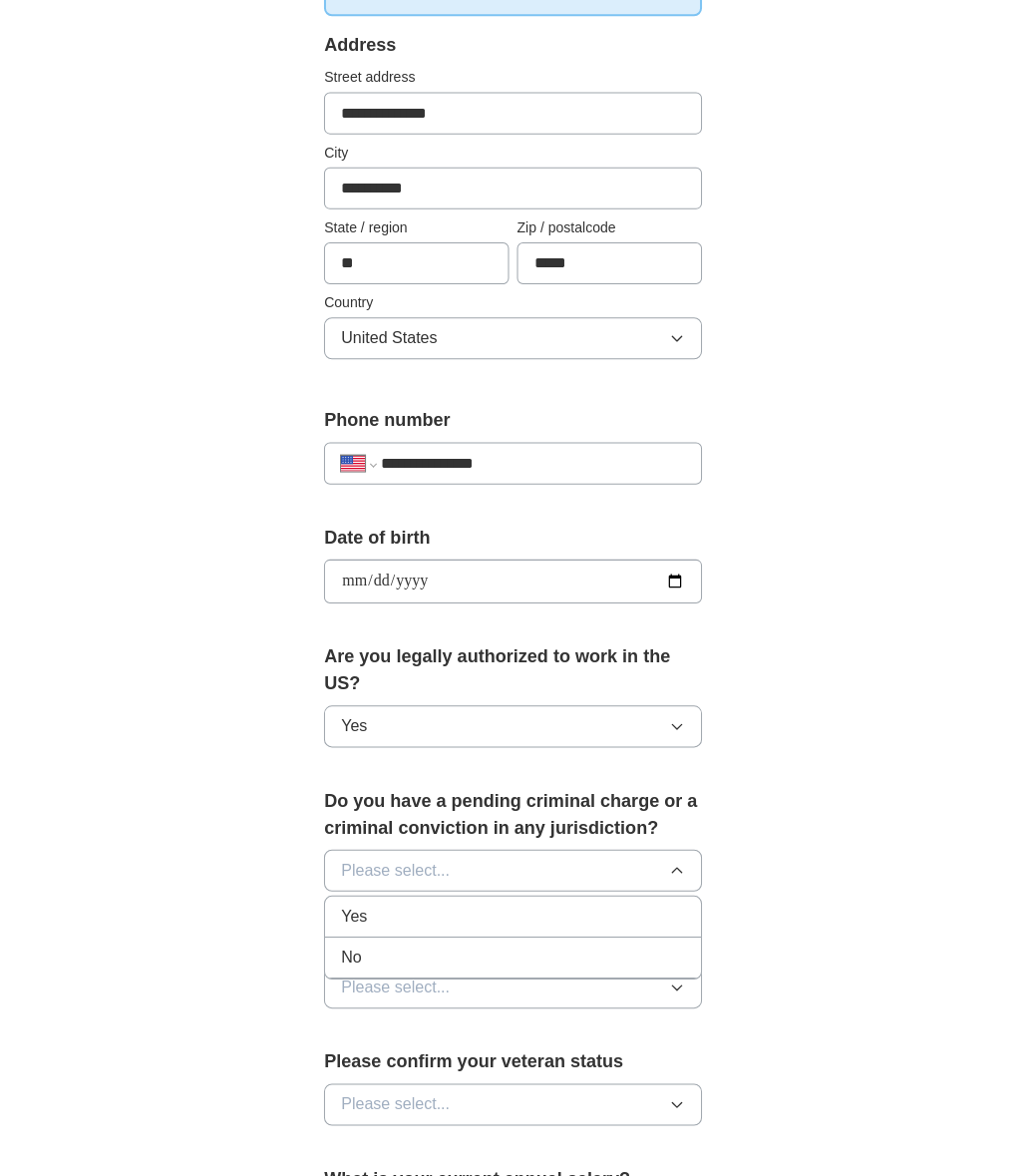 click on "No" at bounding box center [514, 955] 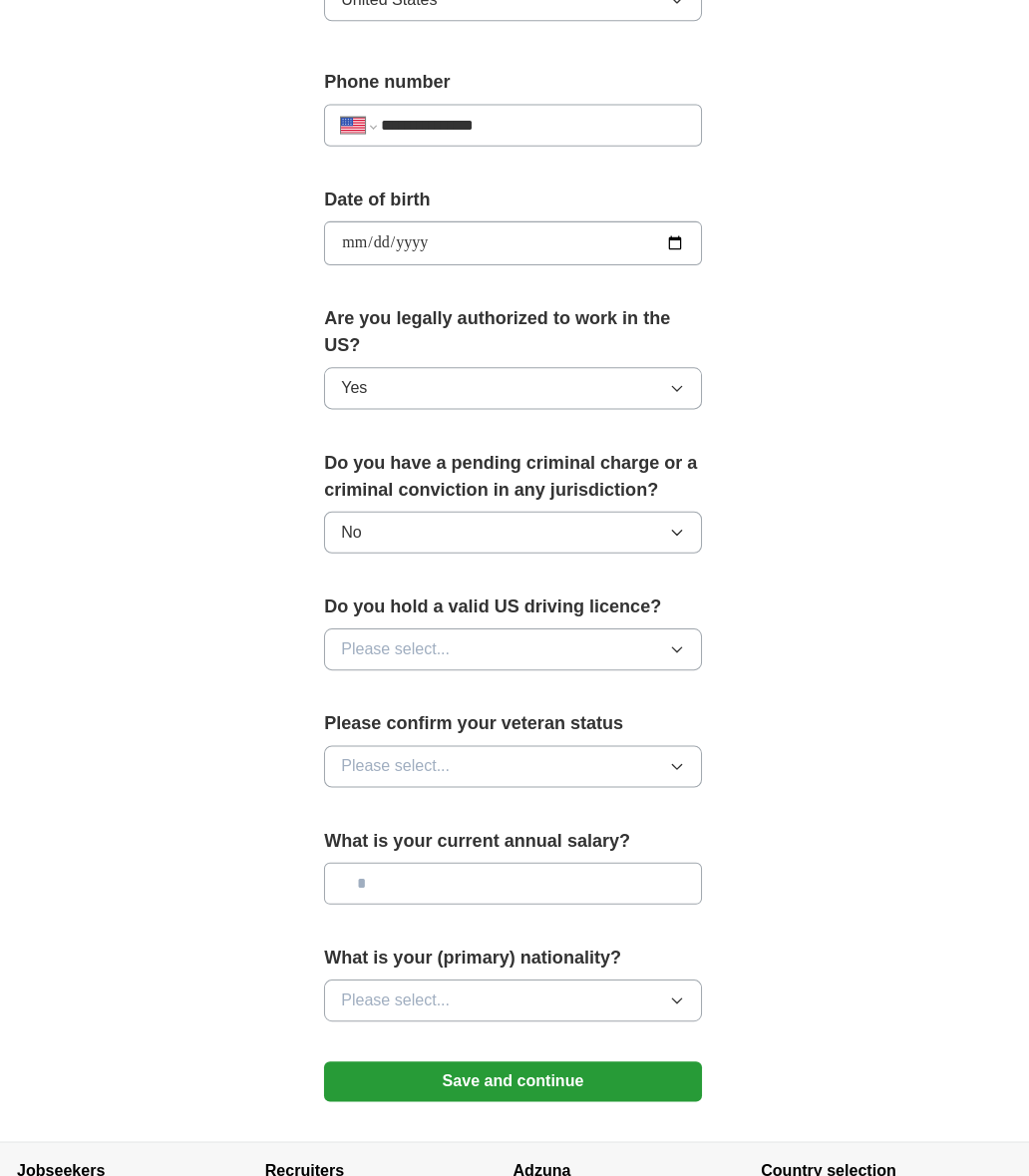 click 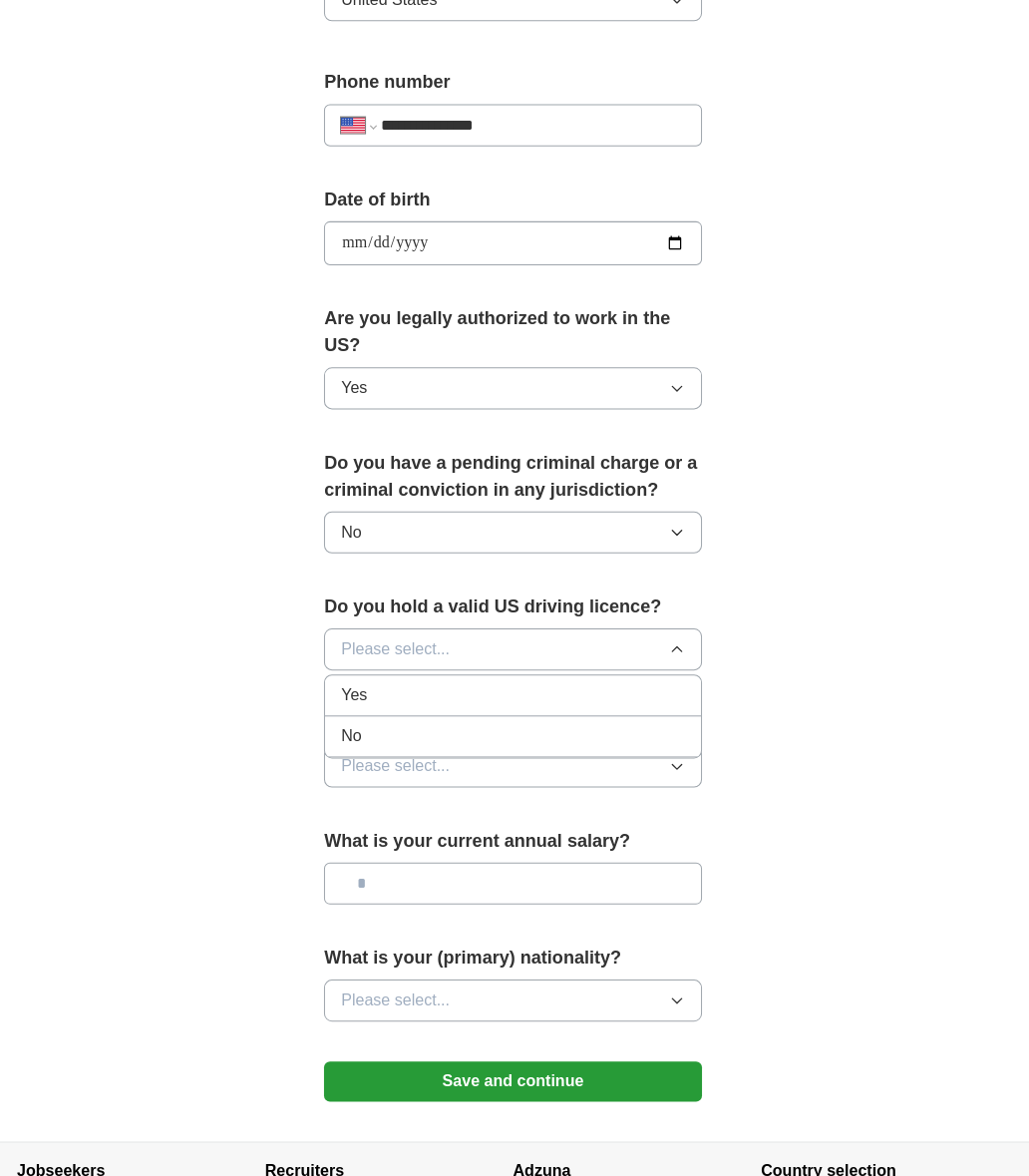 click on "Yes" at bounding box center [514, 693] 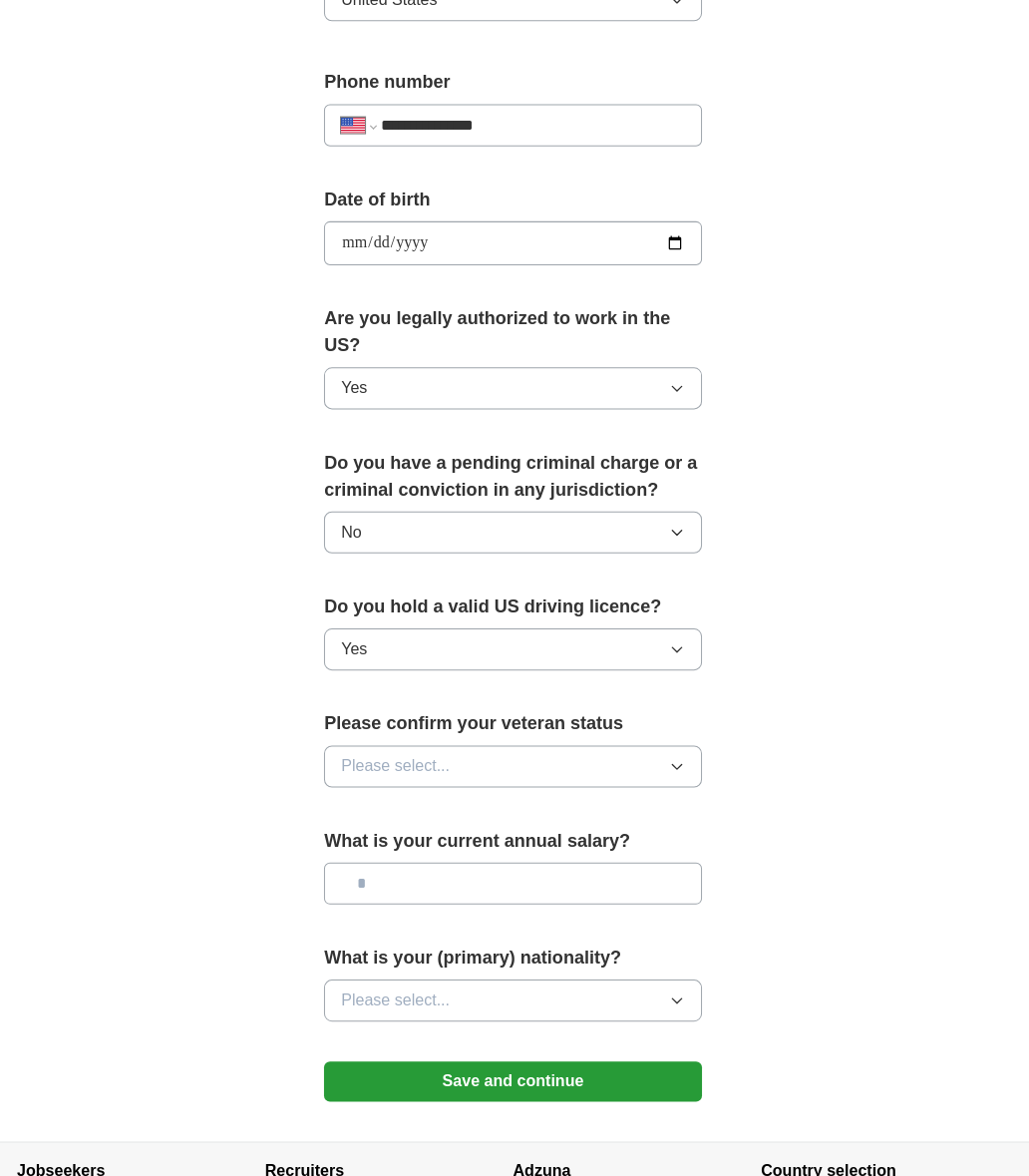 click 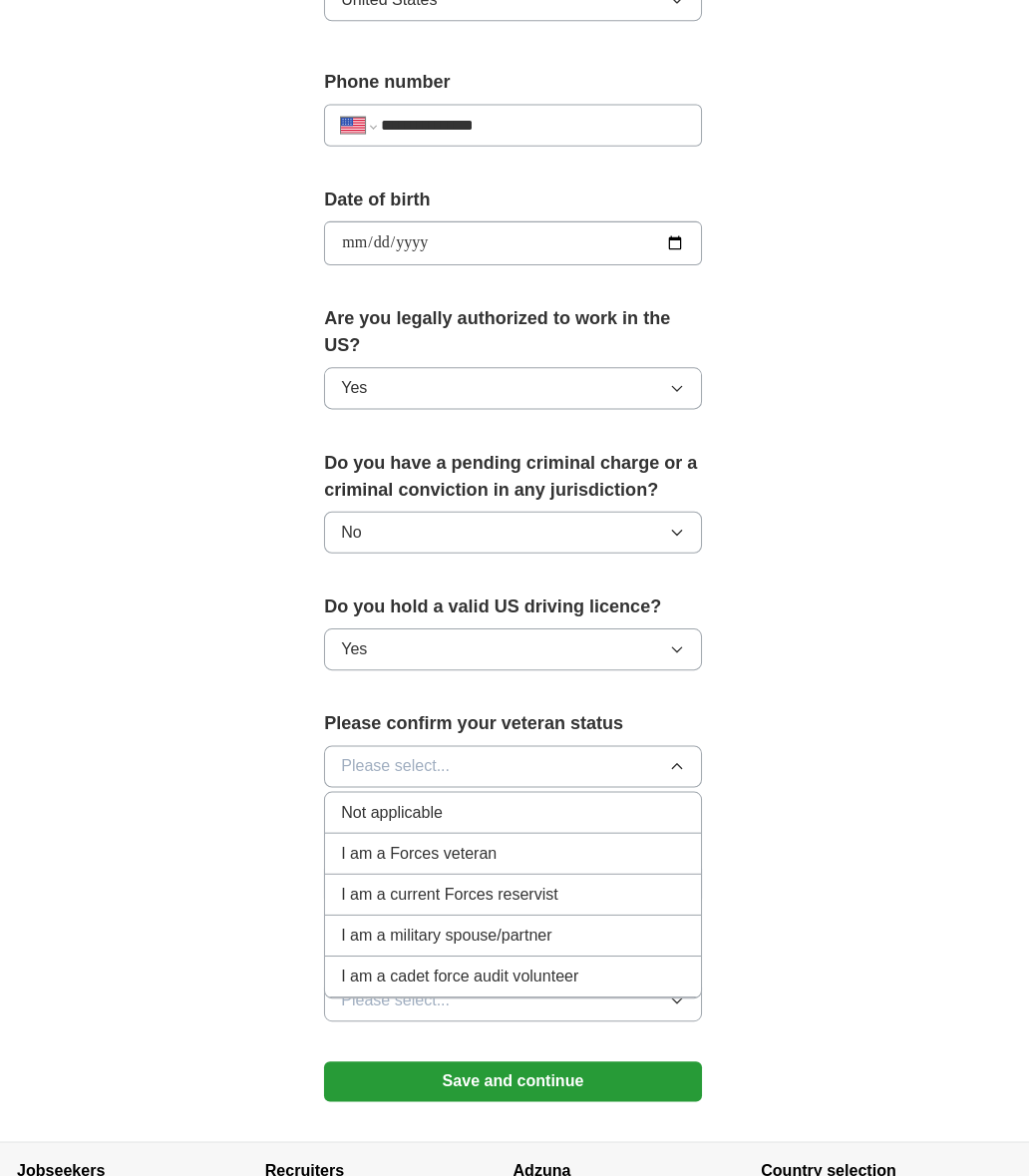 click on "I am a  Forces veteran" at bounding box center [514, 851] 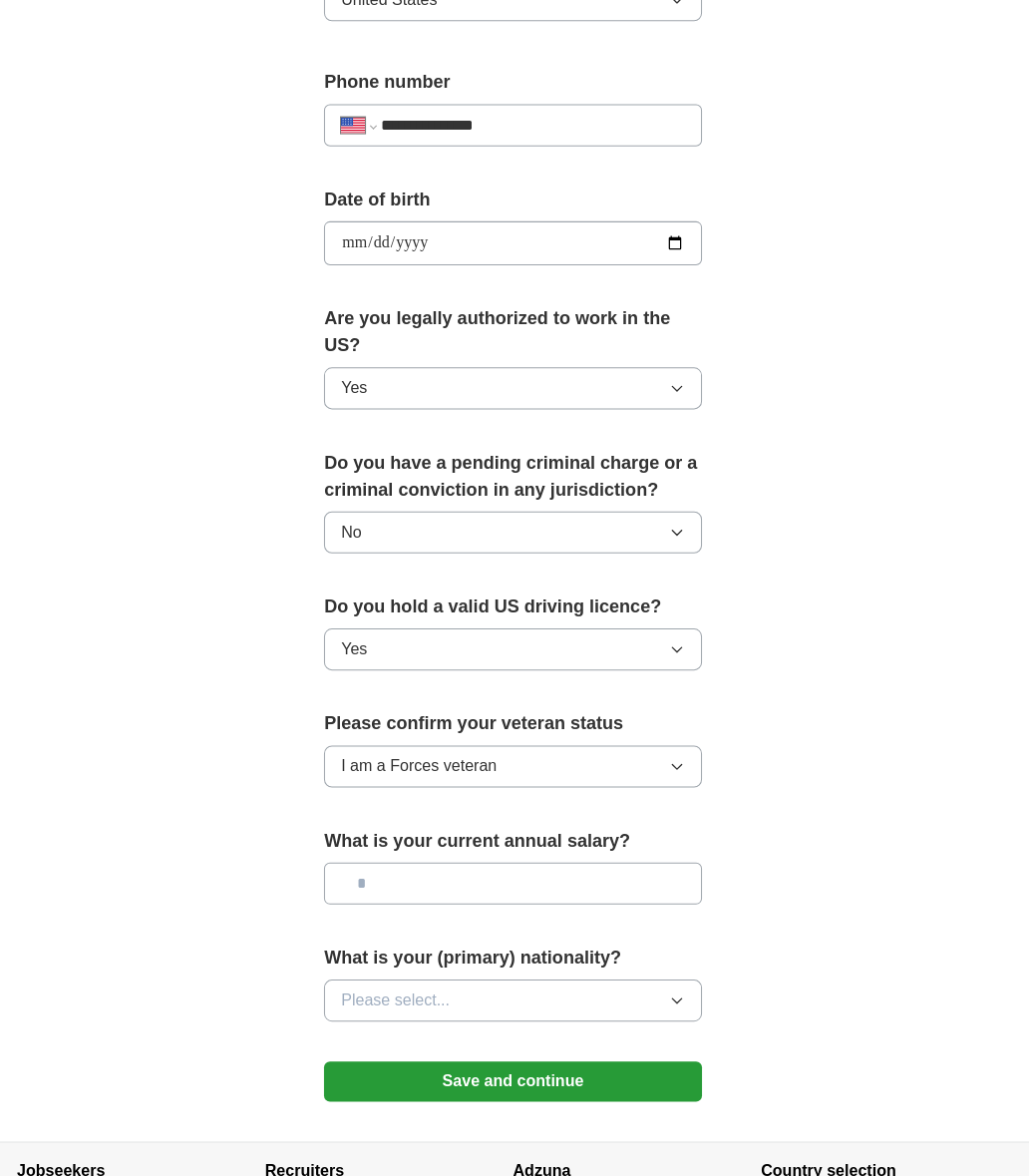 click at bounding box center [514, 881] 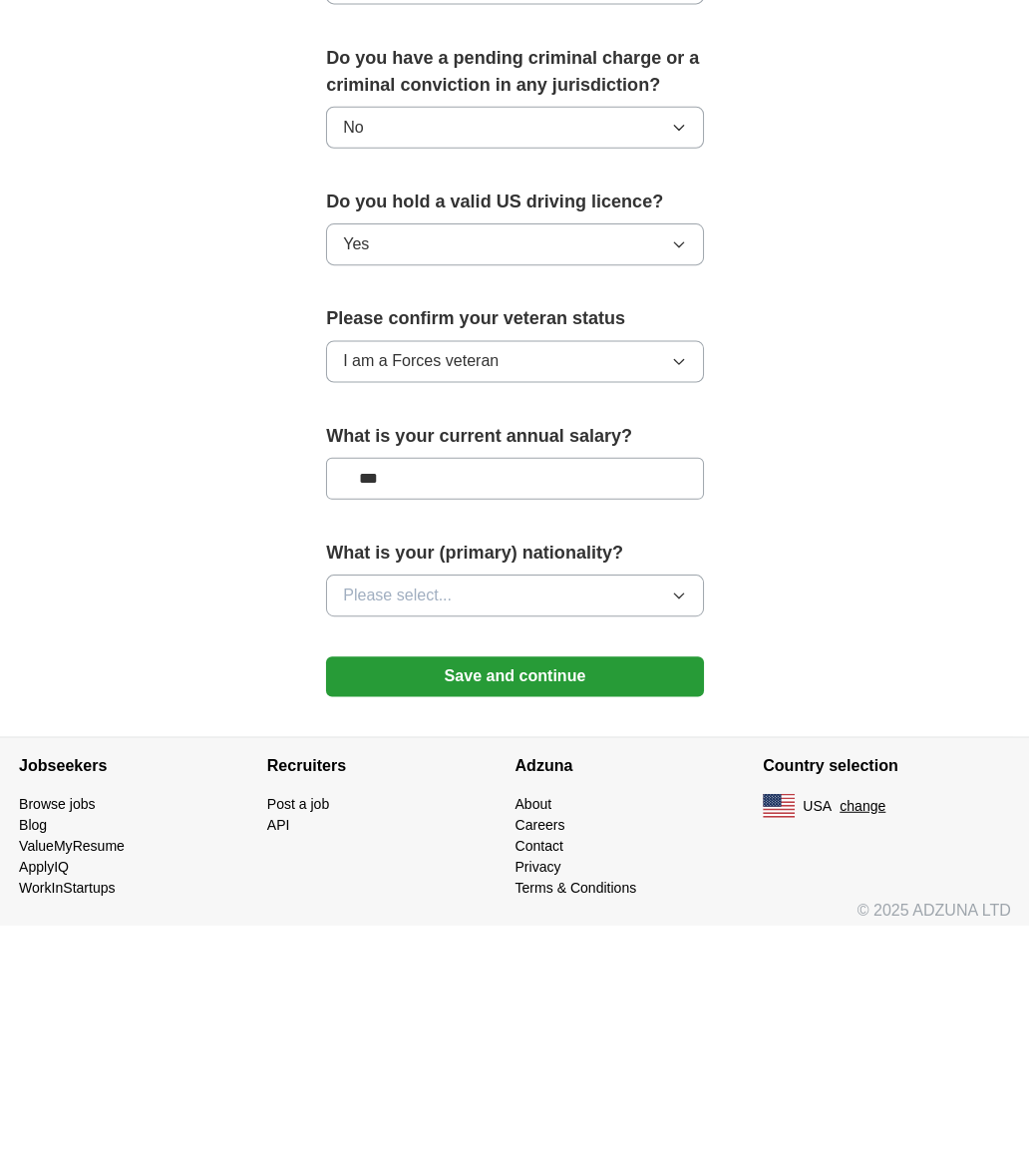type on "**" 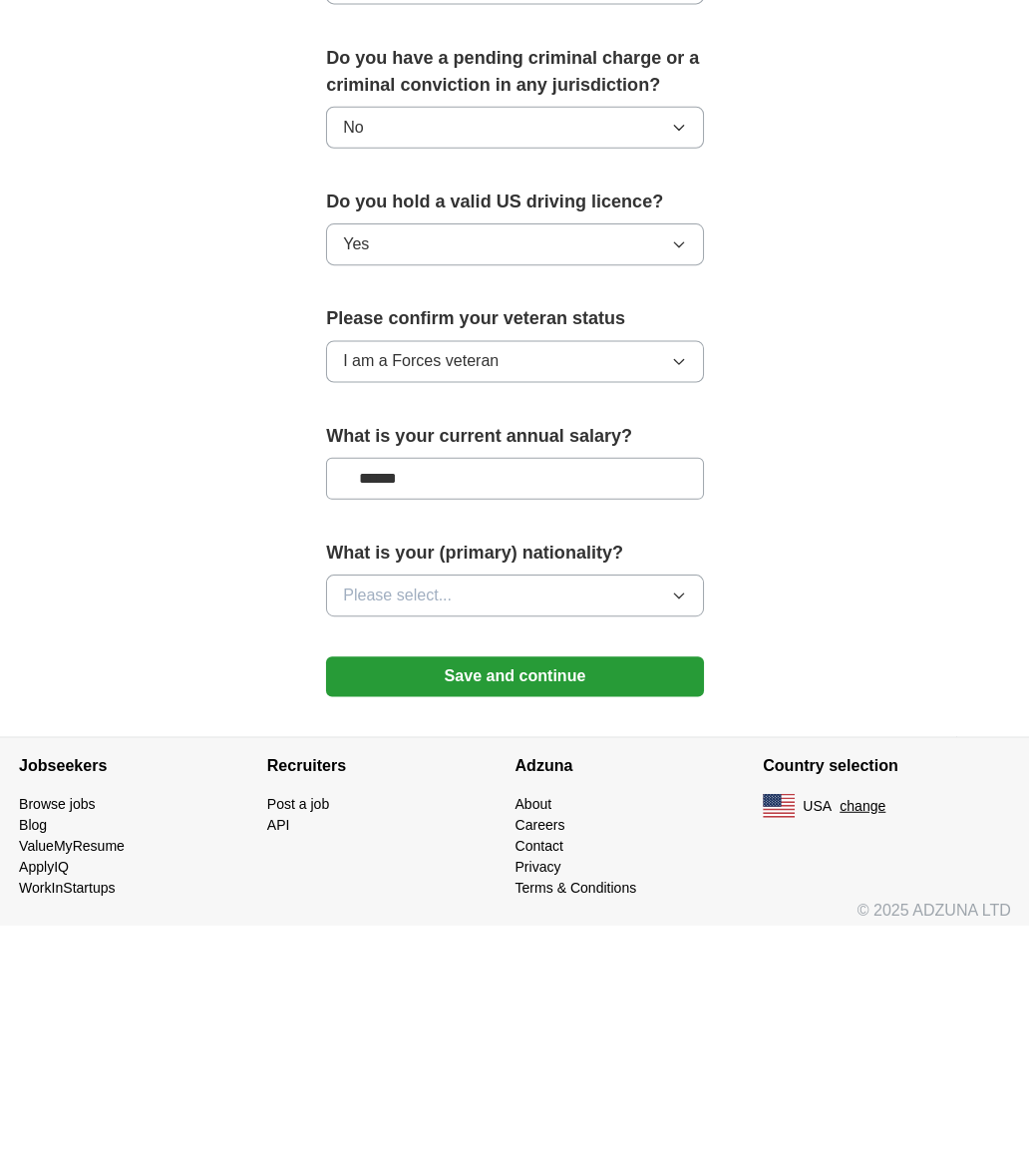 type on "*******" 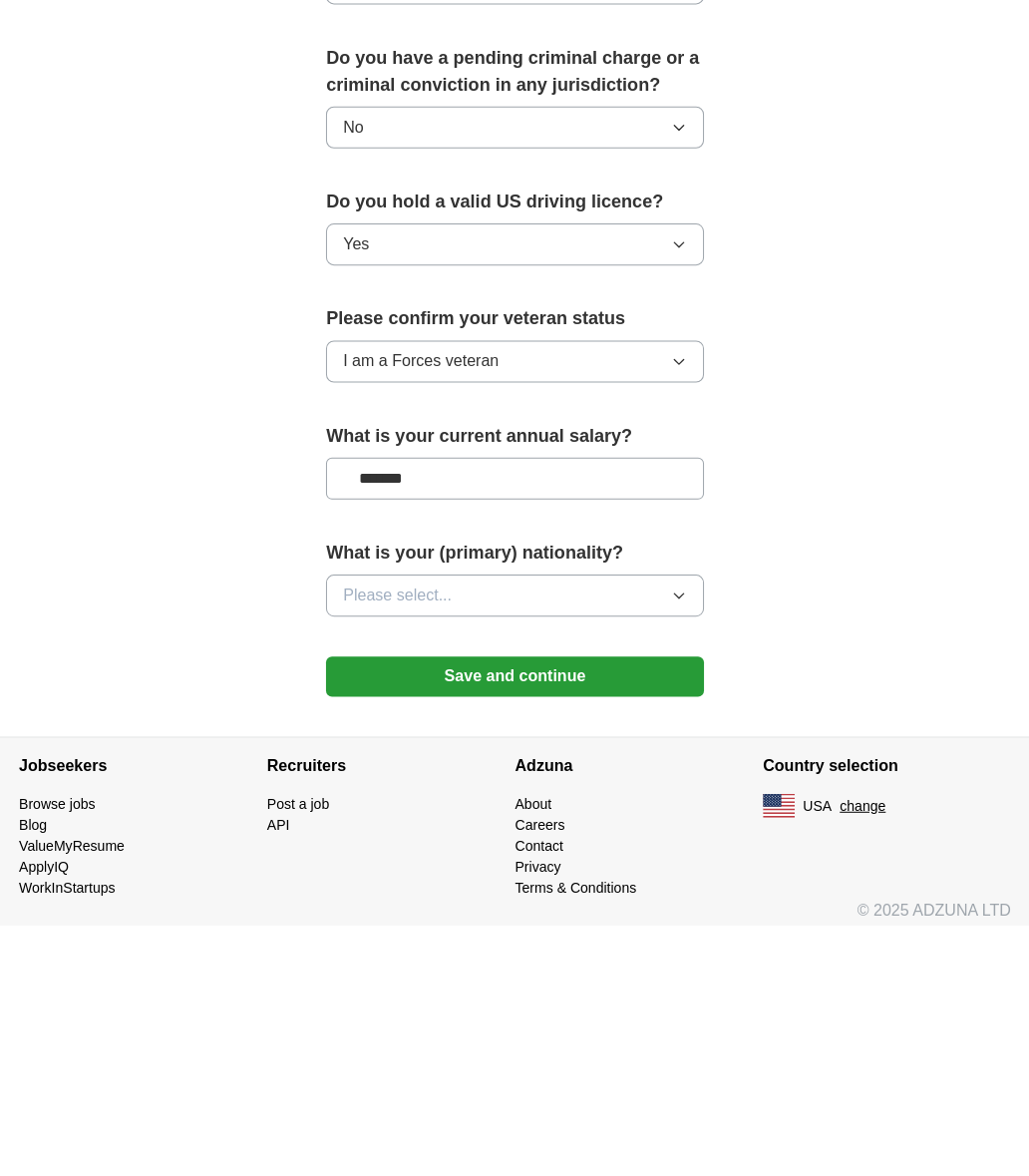 click 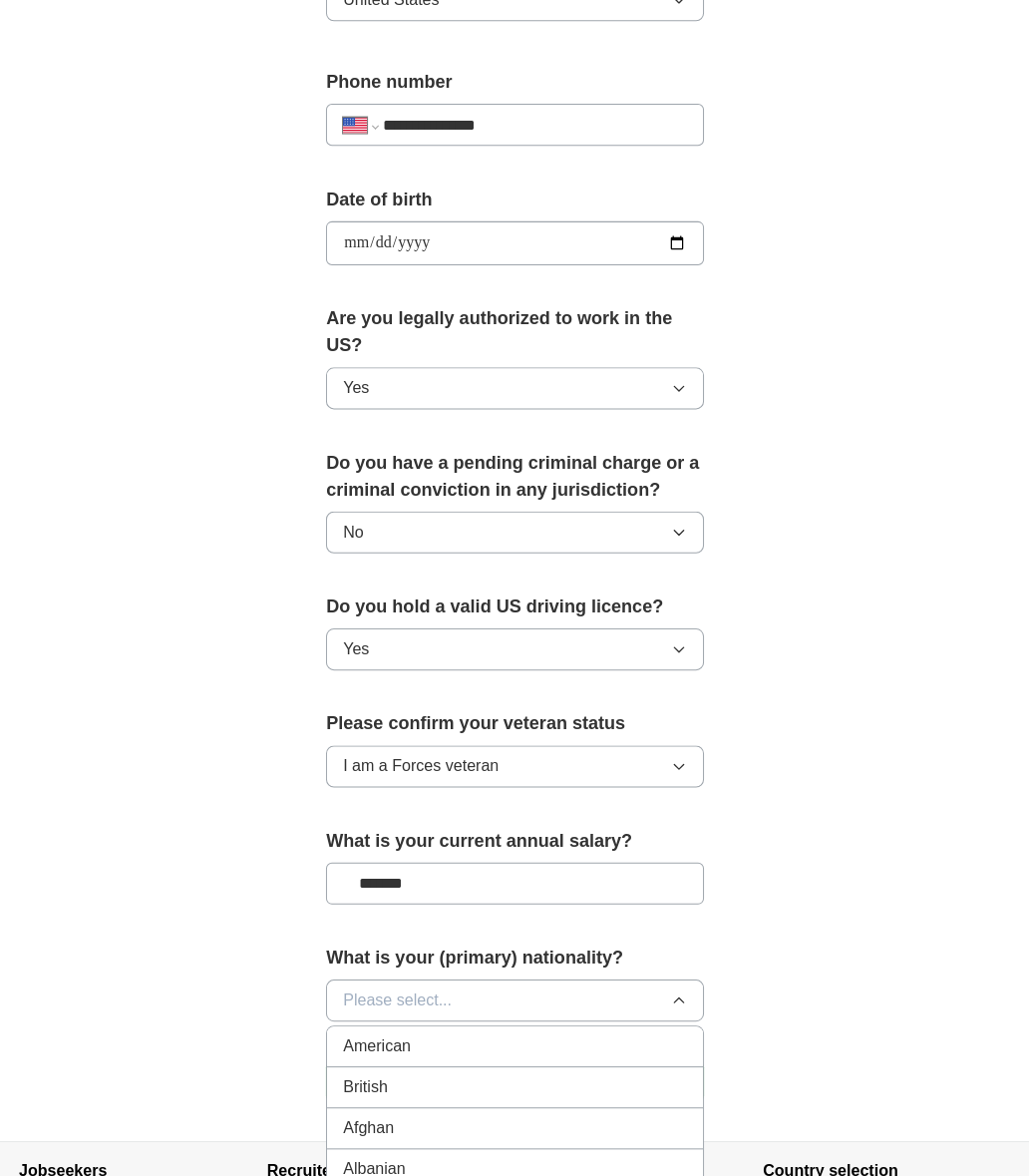 scroll, scrollTop: 763, scrollLeft: 0, axis: vertical 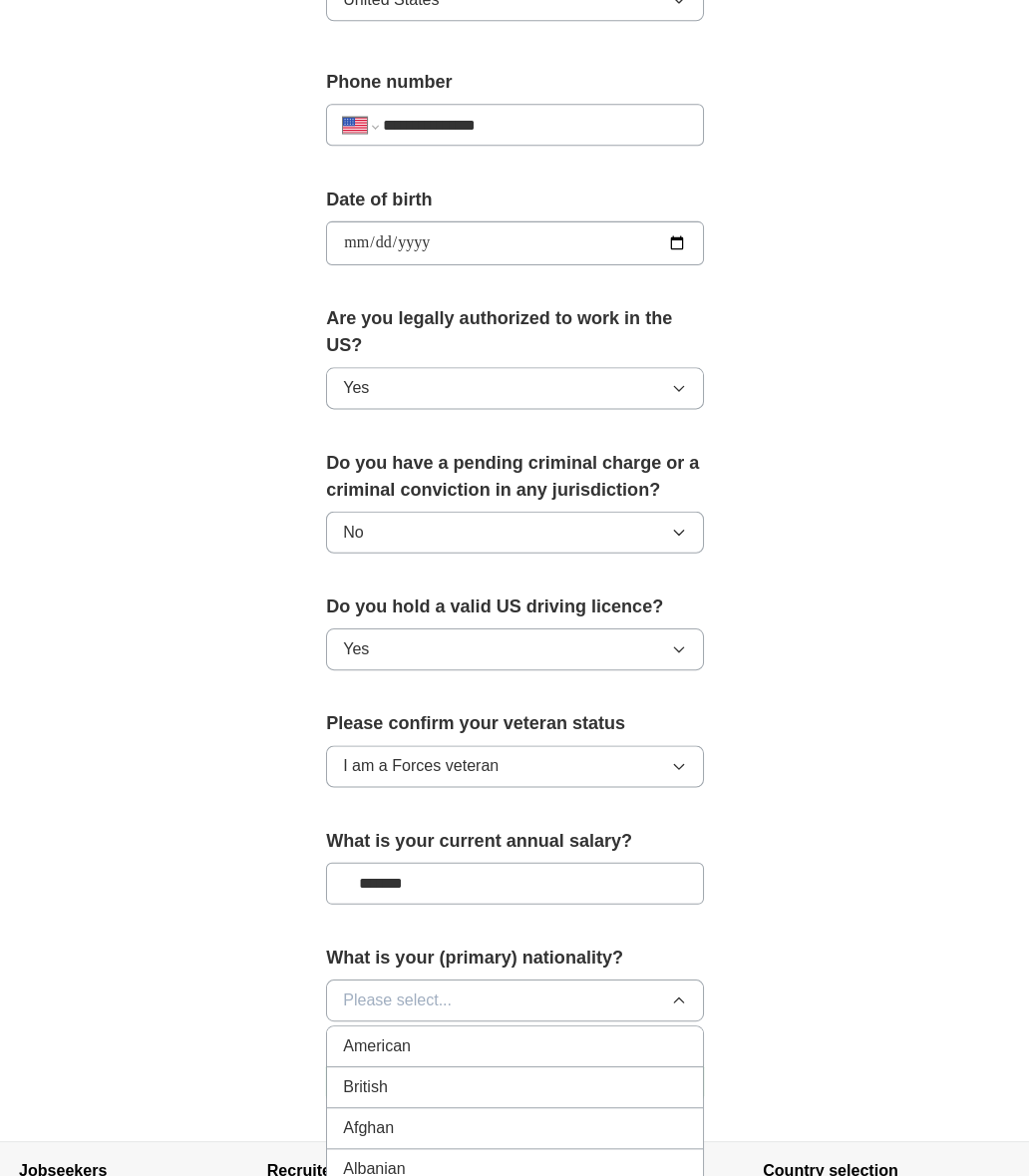 click on "American" at bounding box center (514, 1043) 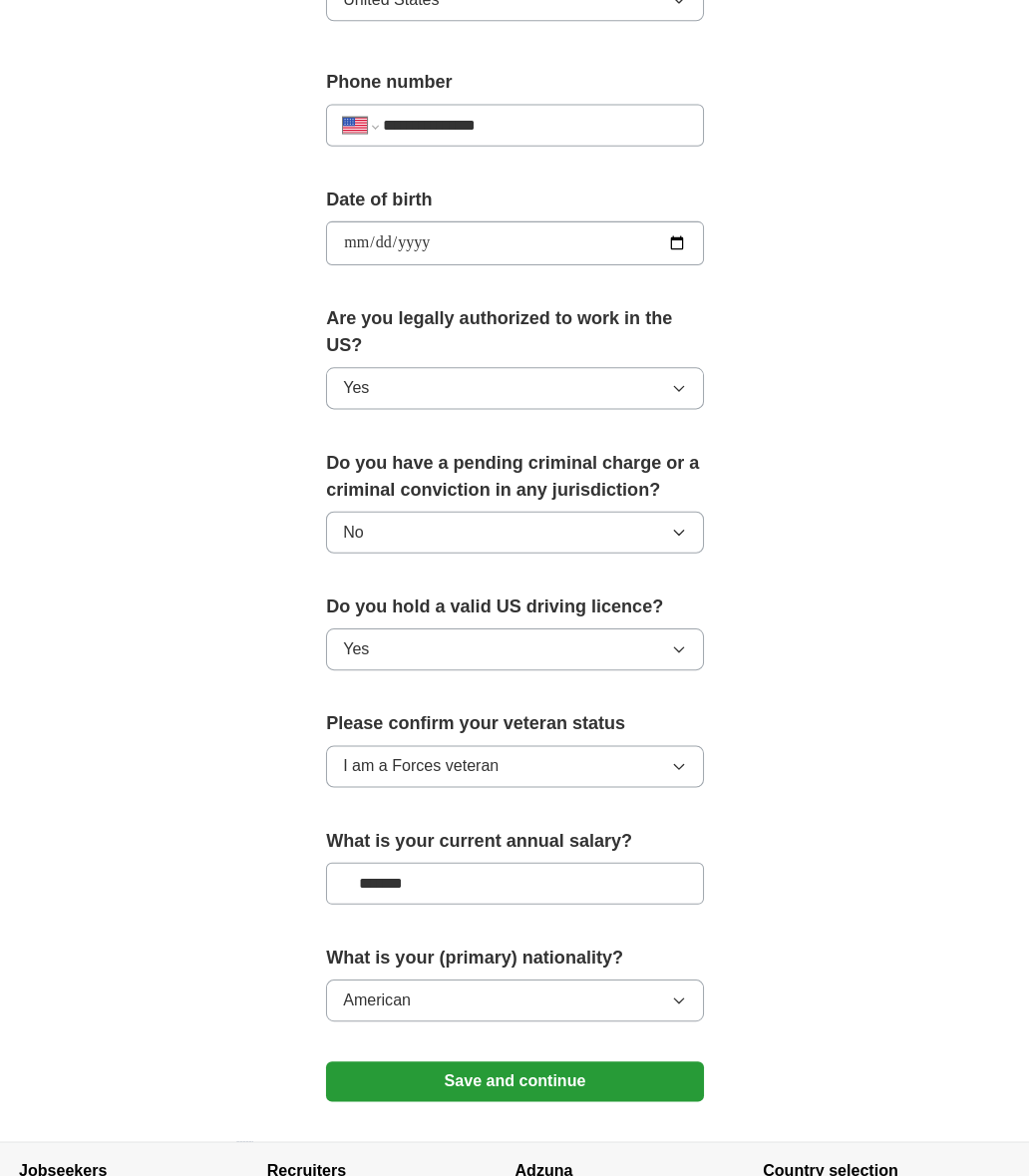 click on "Save and continue" at bounding box center (514, 1078) 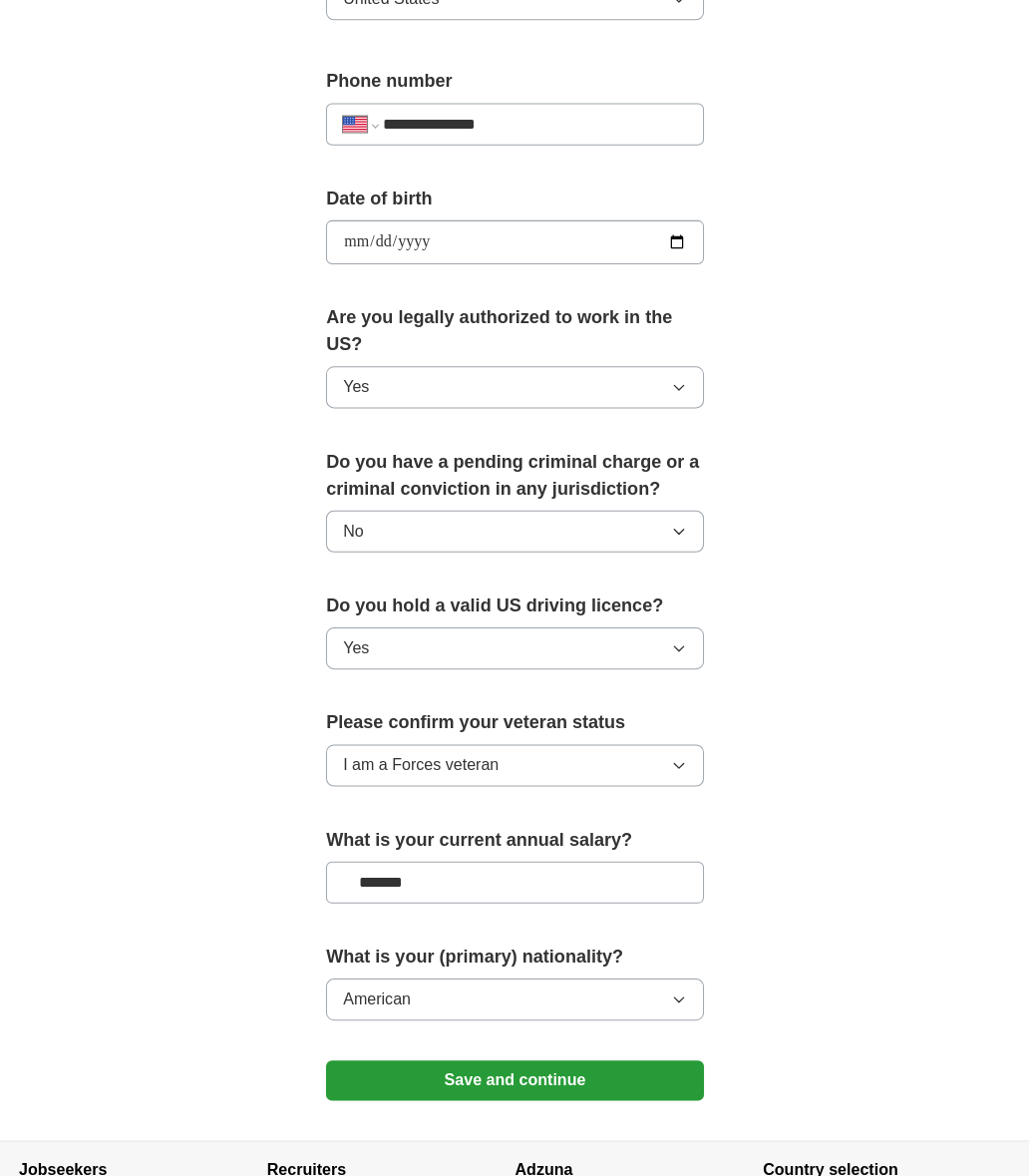 scroll, scrollTop: 763, scrollLeft: 0, axis: vertical 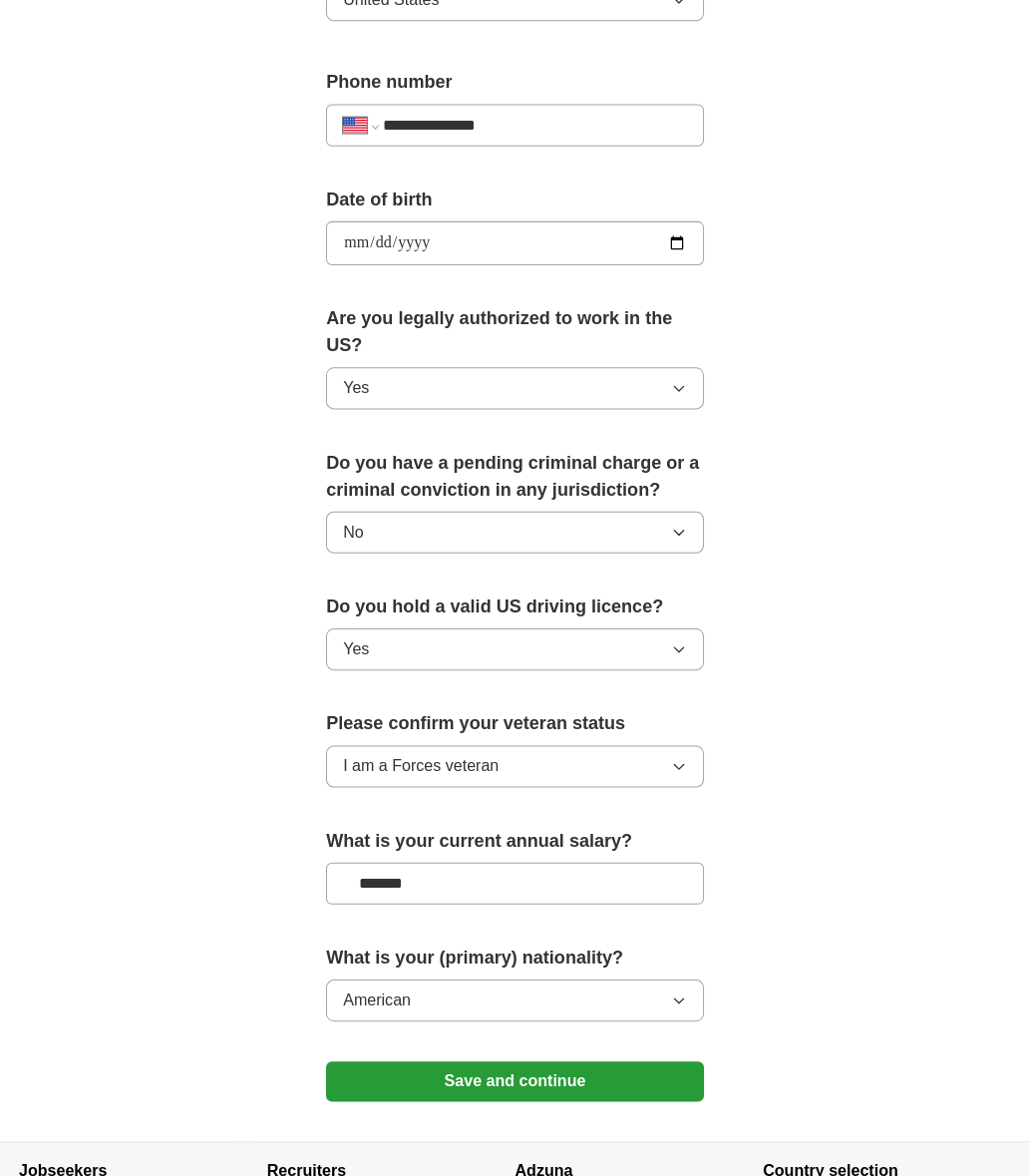 click on "Save and continue" at bounding box center [514, 1078] 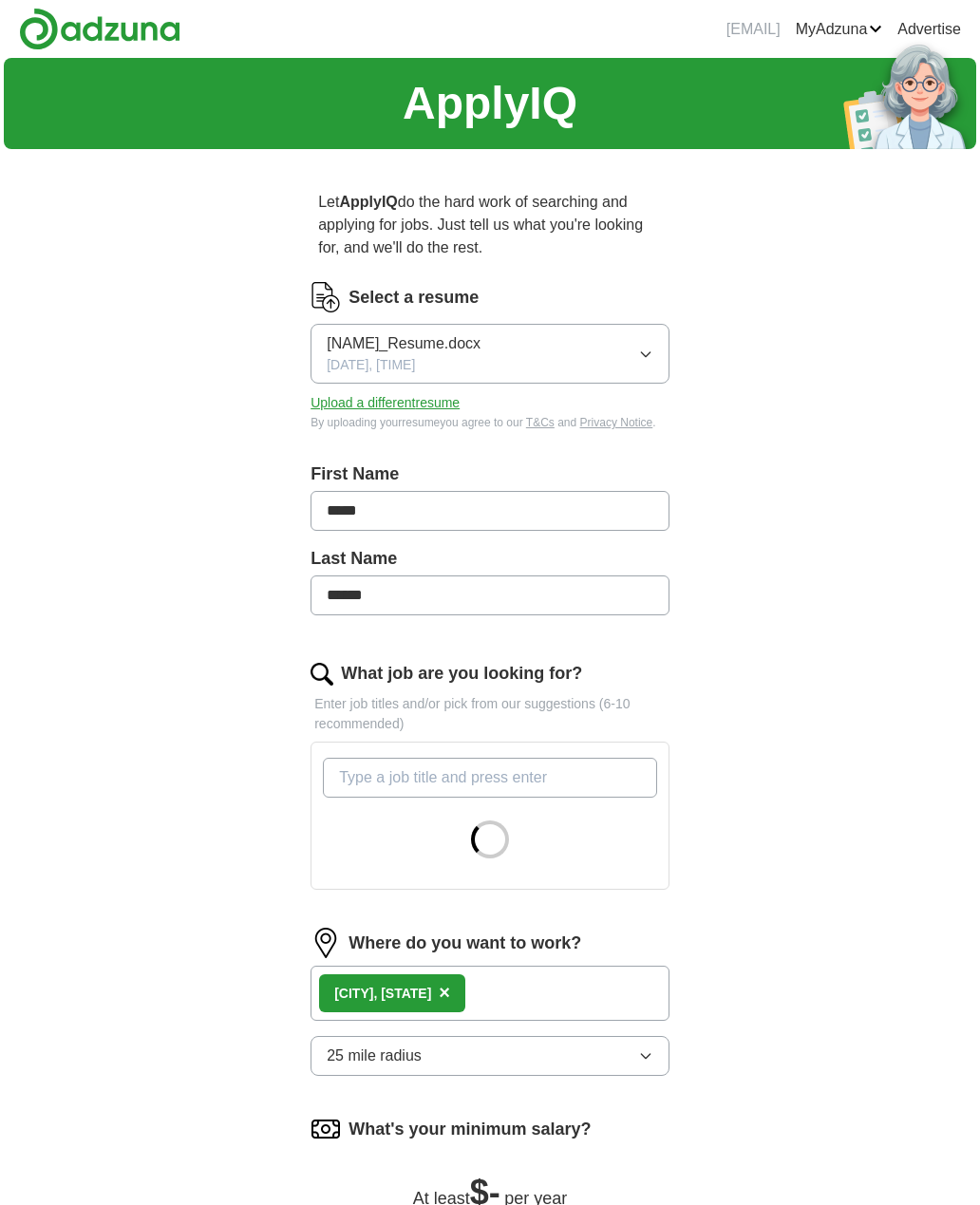 scroll, scrollTop: 0, scrollLeft: 0, axis: both 